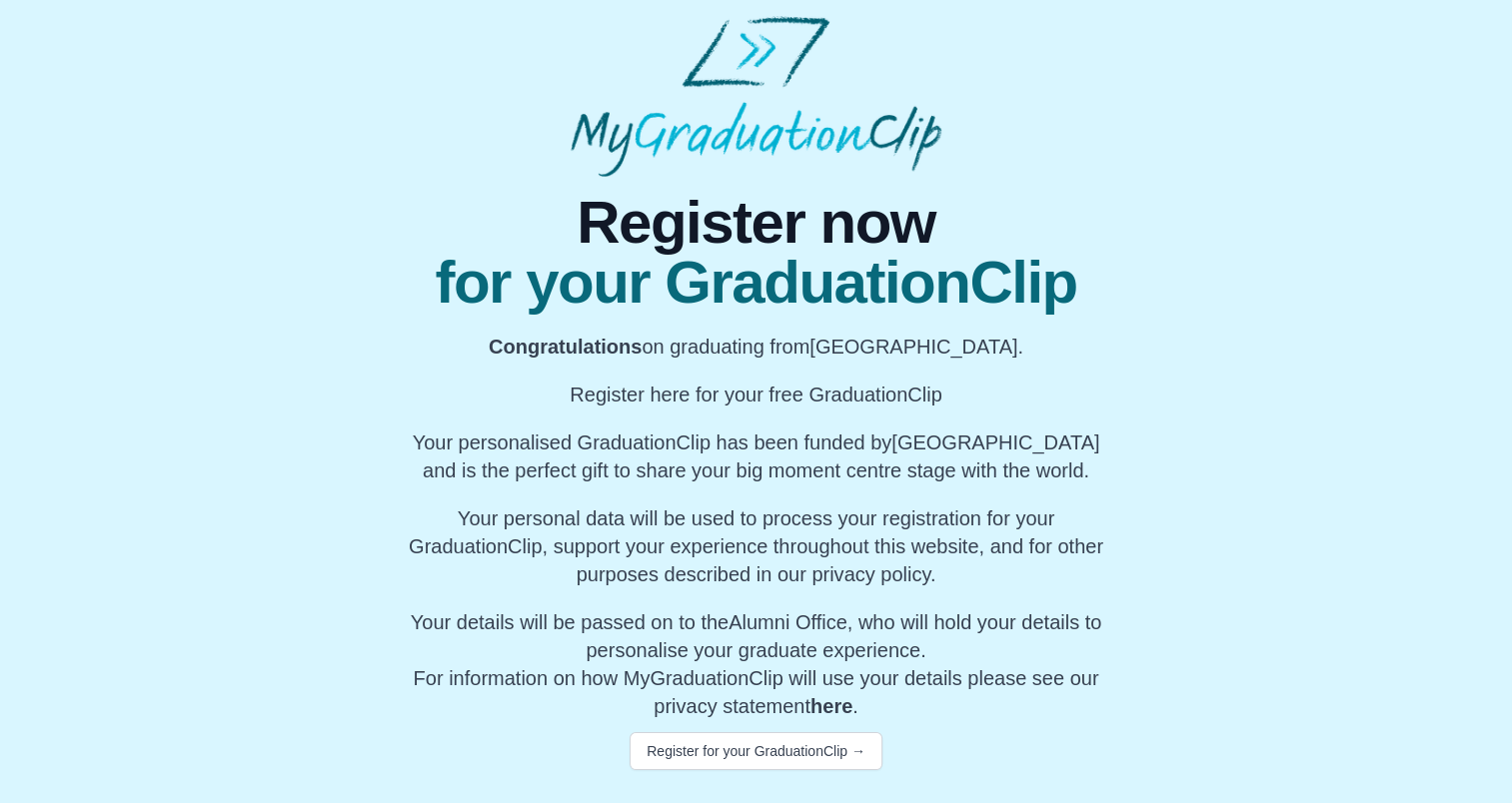 scroll, scrollTop: 70, scrollLeft: 0, axis: vertical 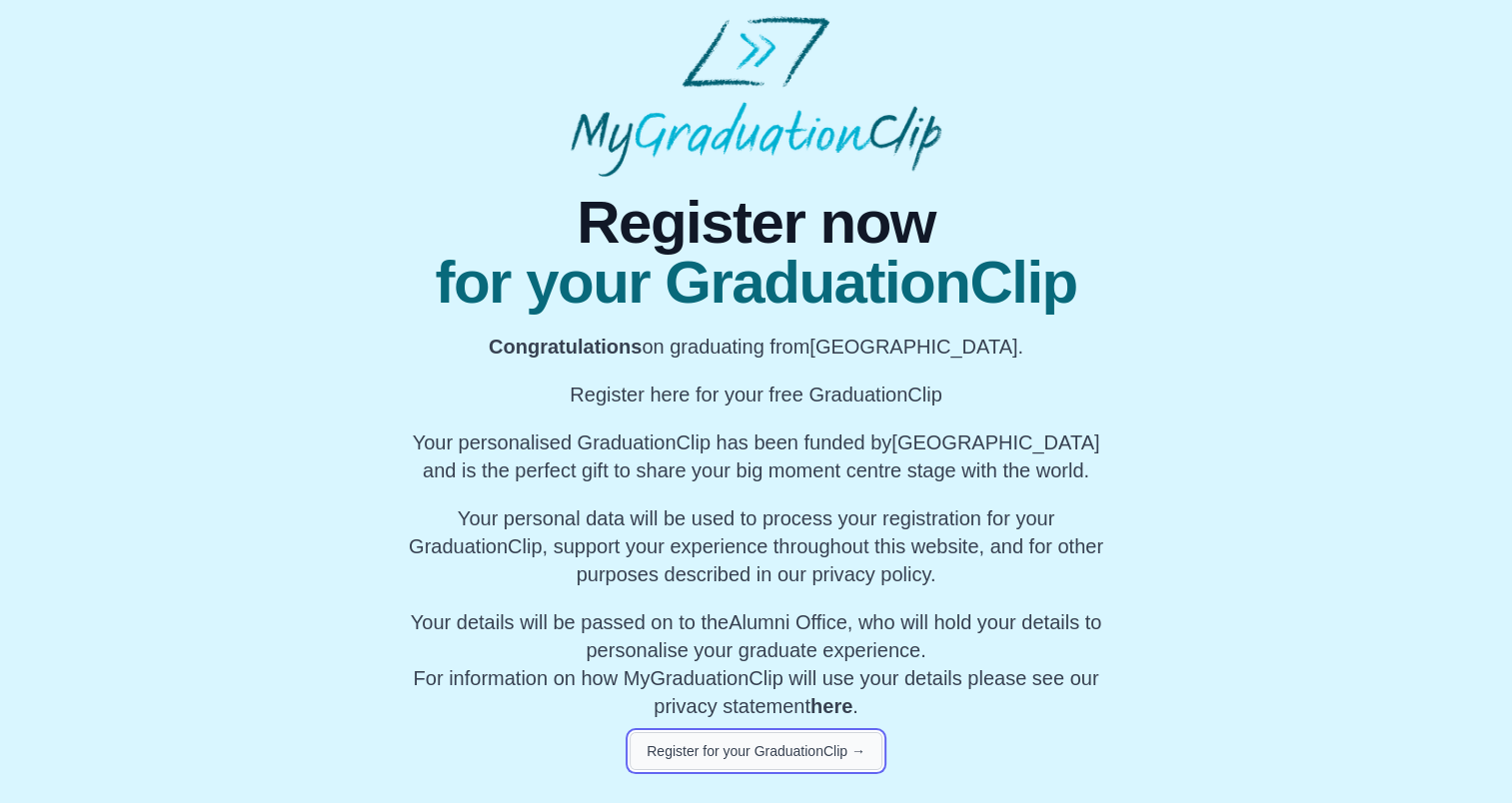 click on "Register for your GraduationClip →" at bounding box center (756, 751) 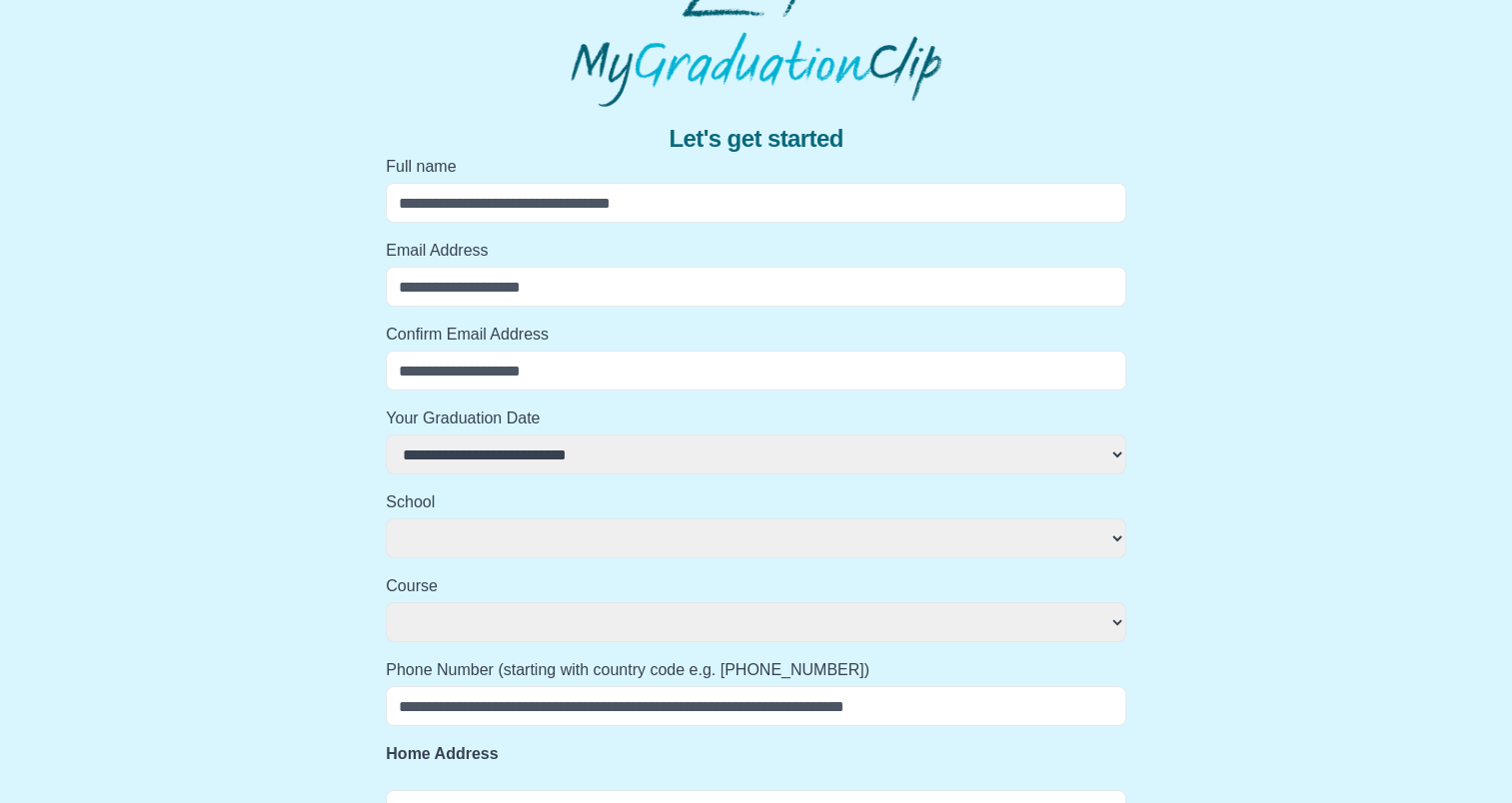 select 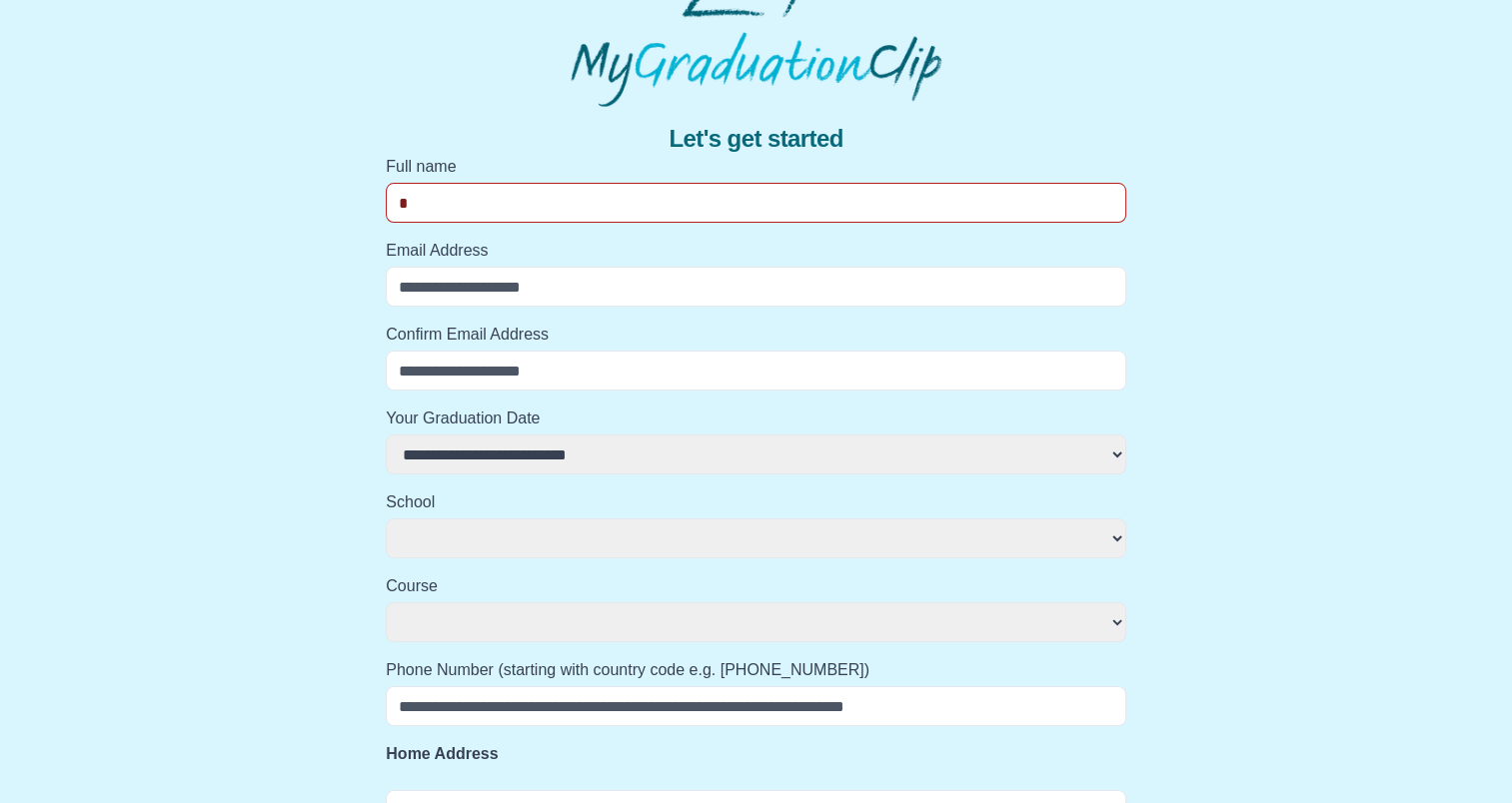 select 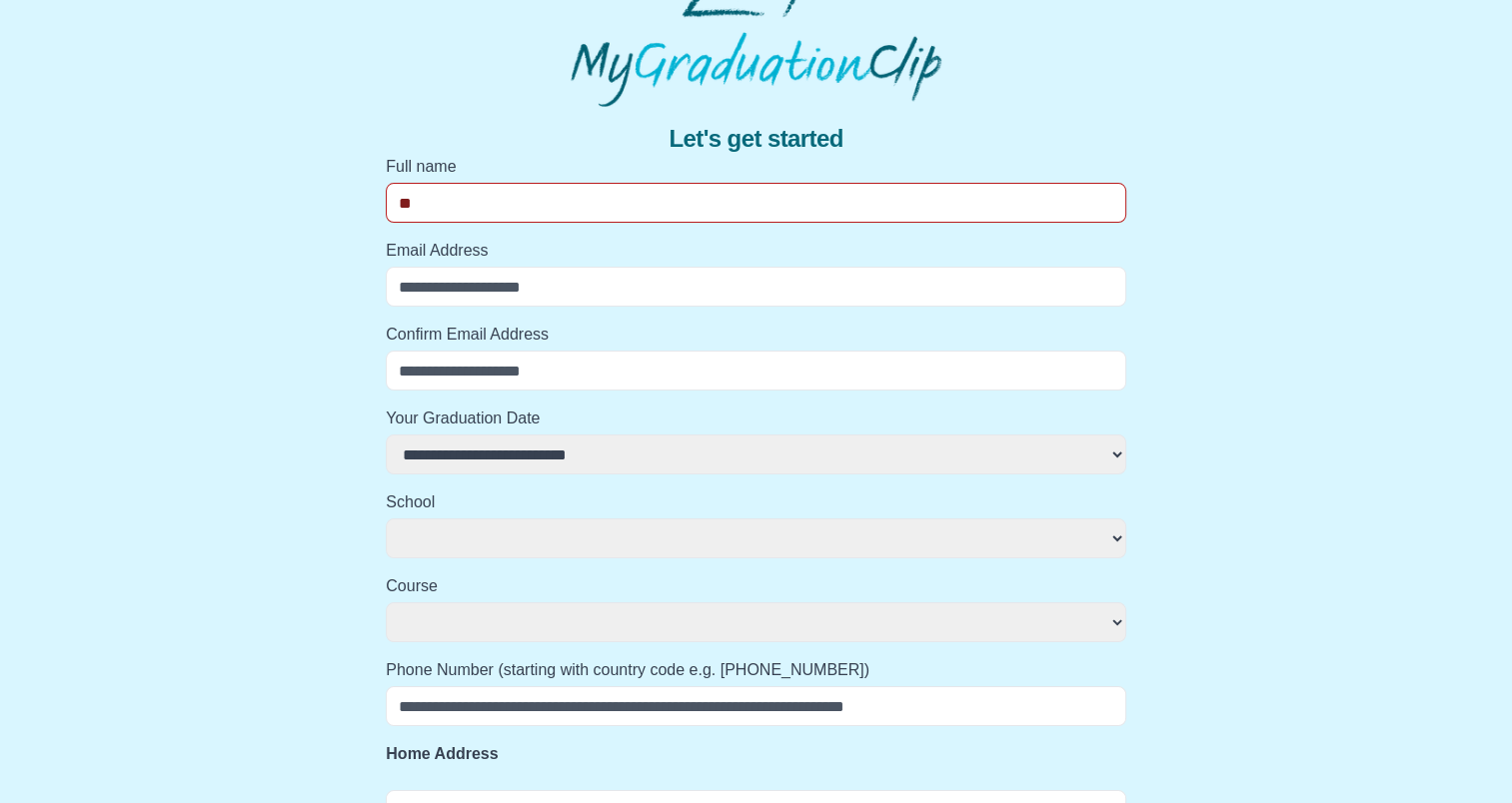 select 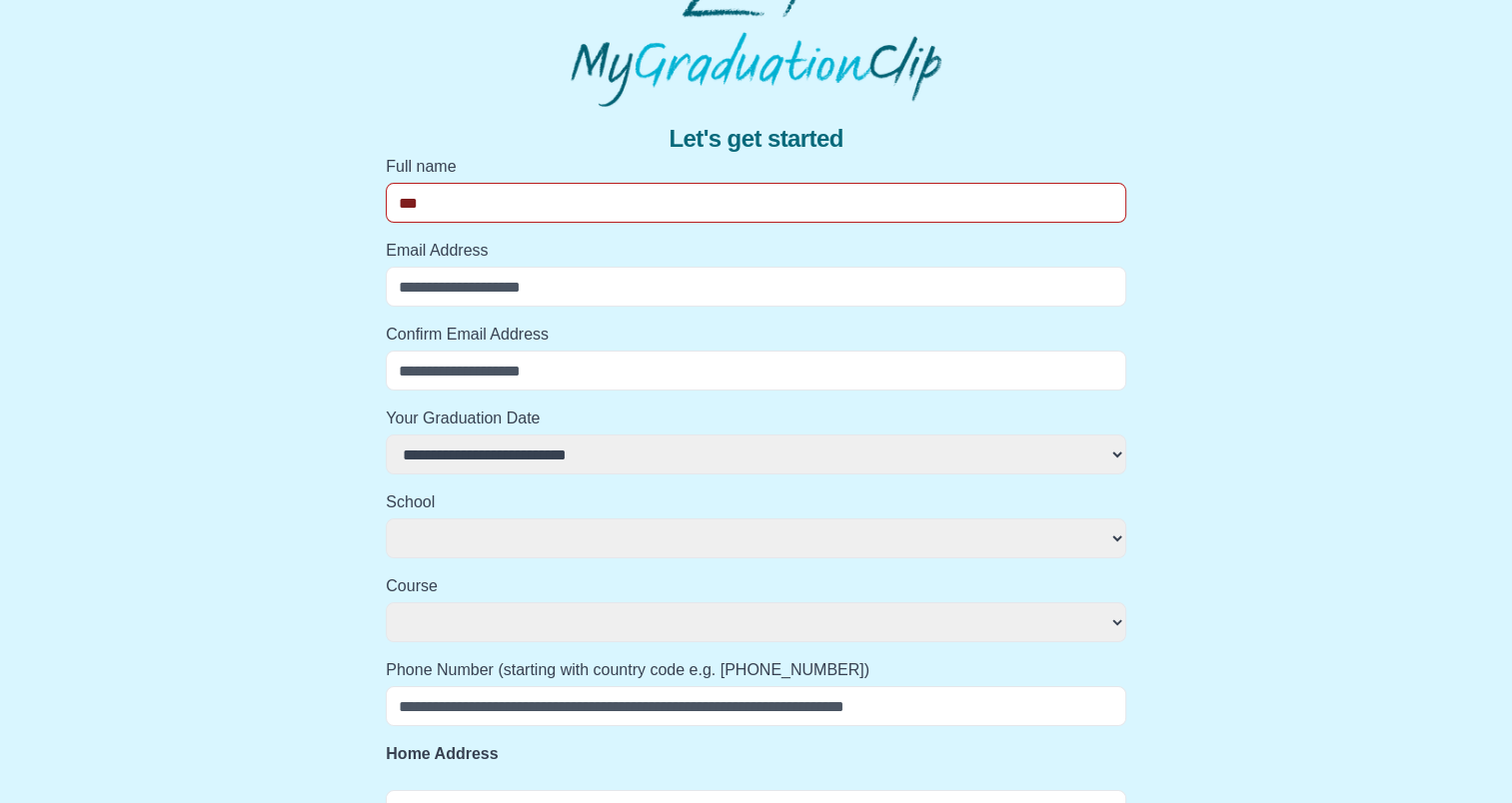 select 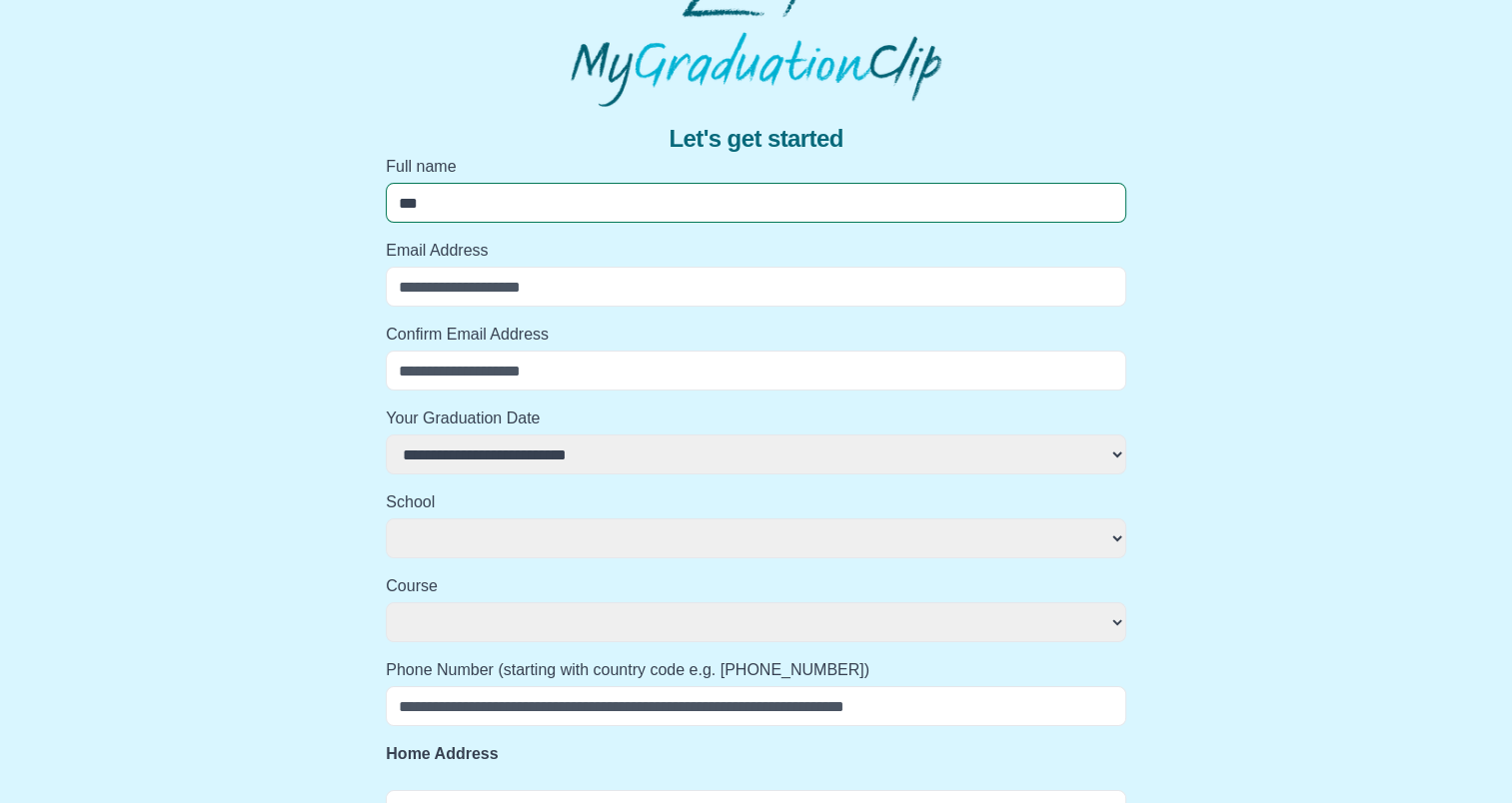 type on "****" 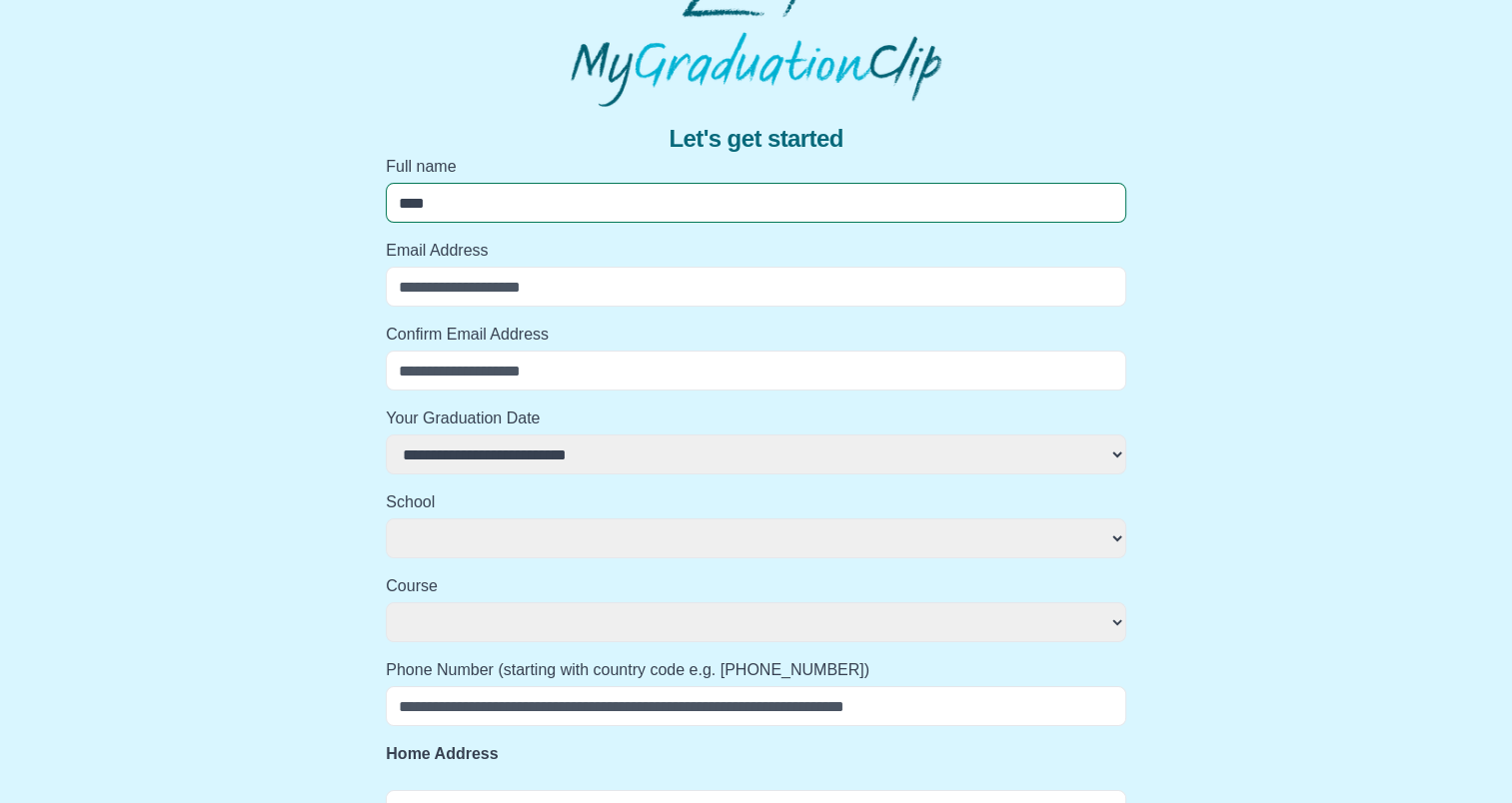 select 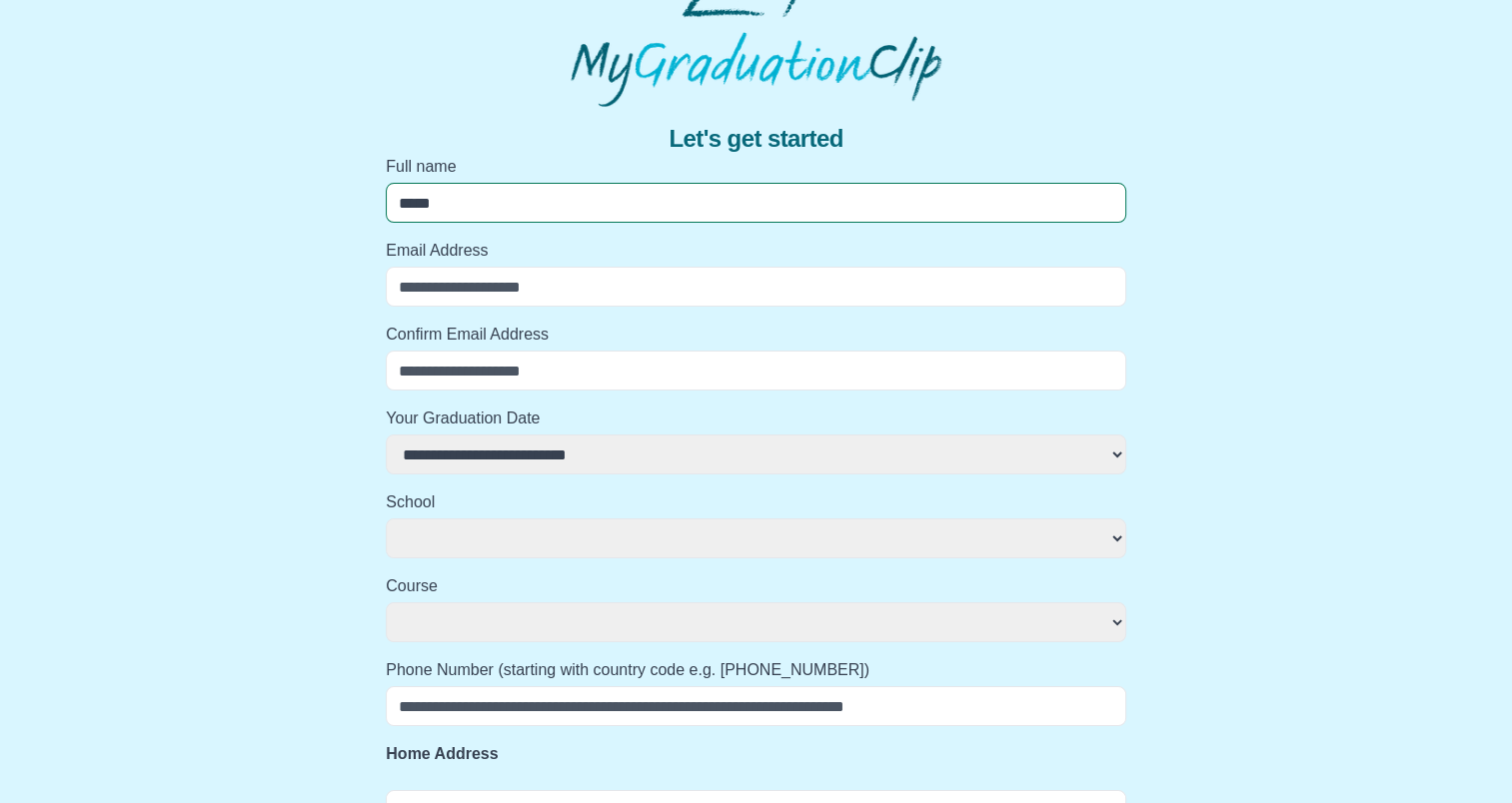 select 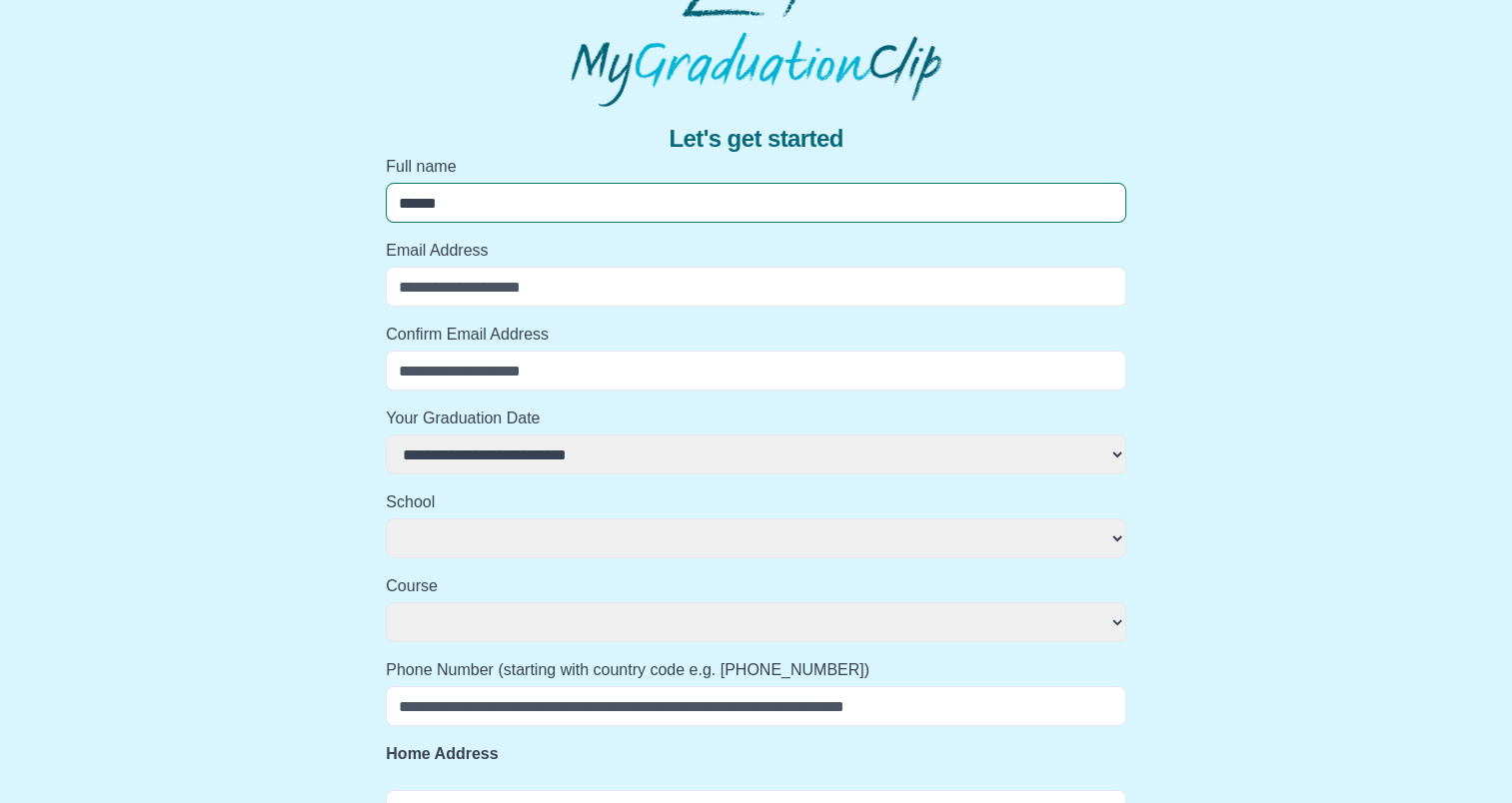 select 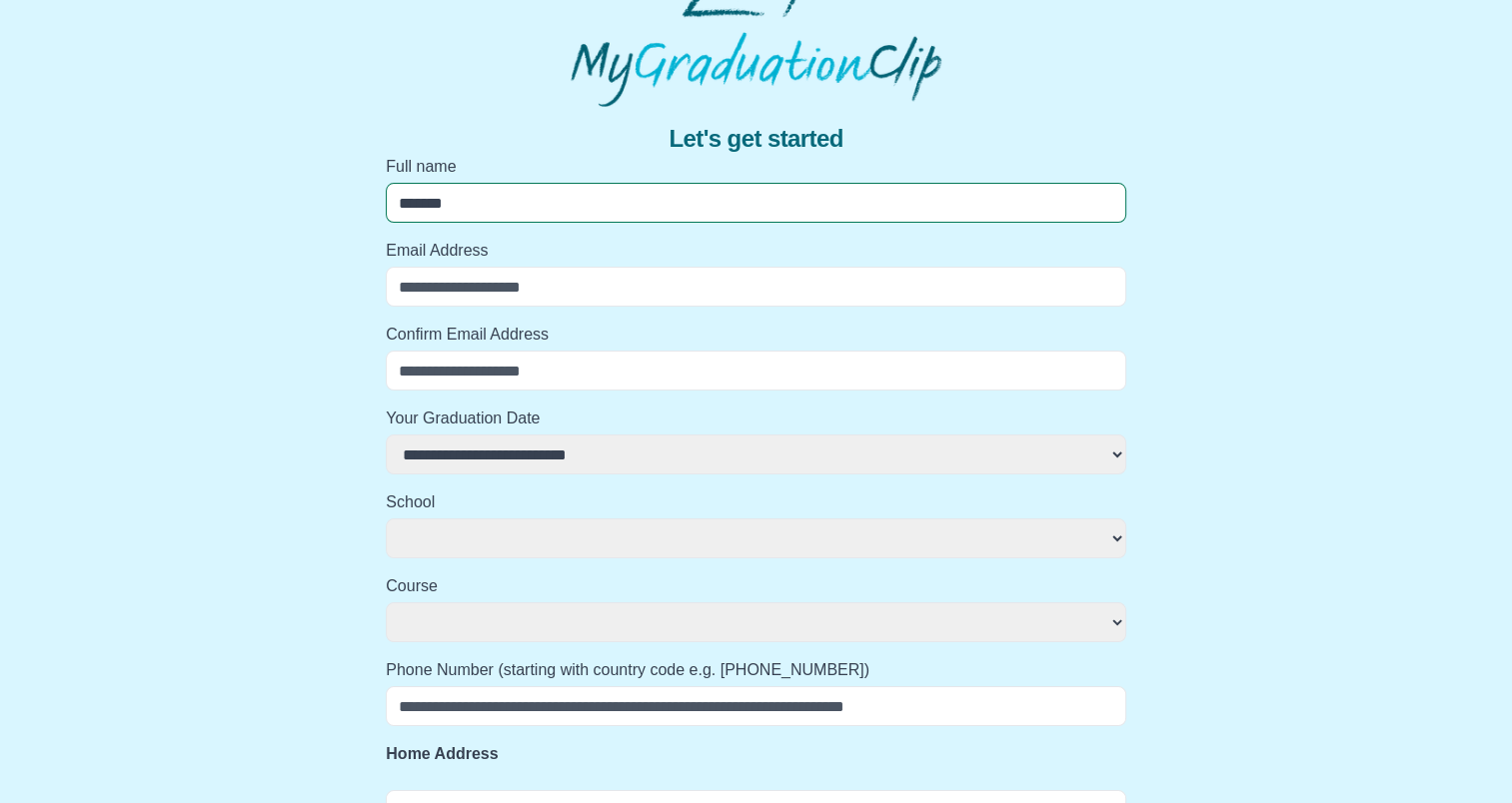 select 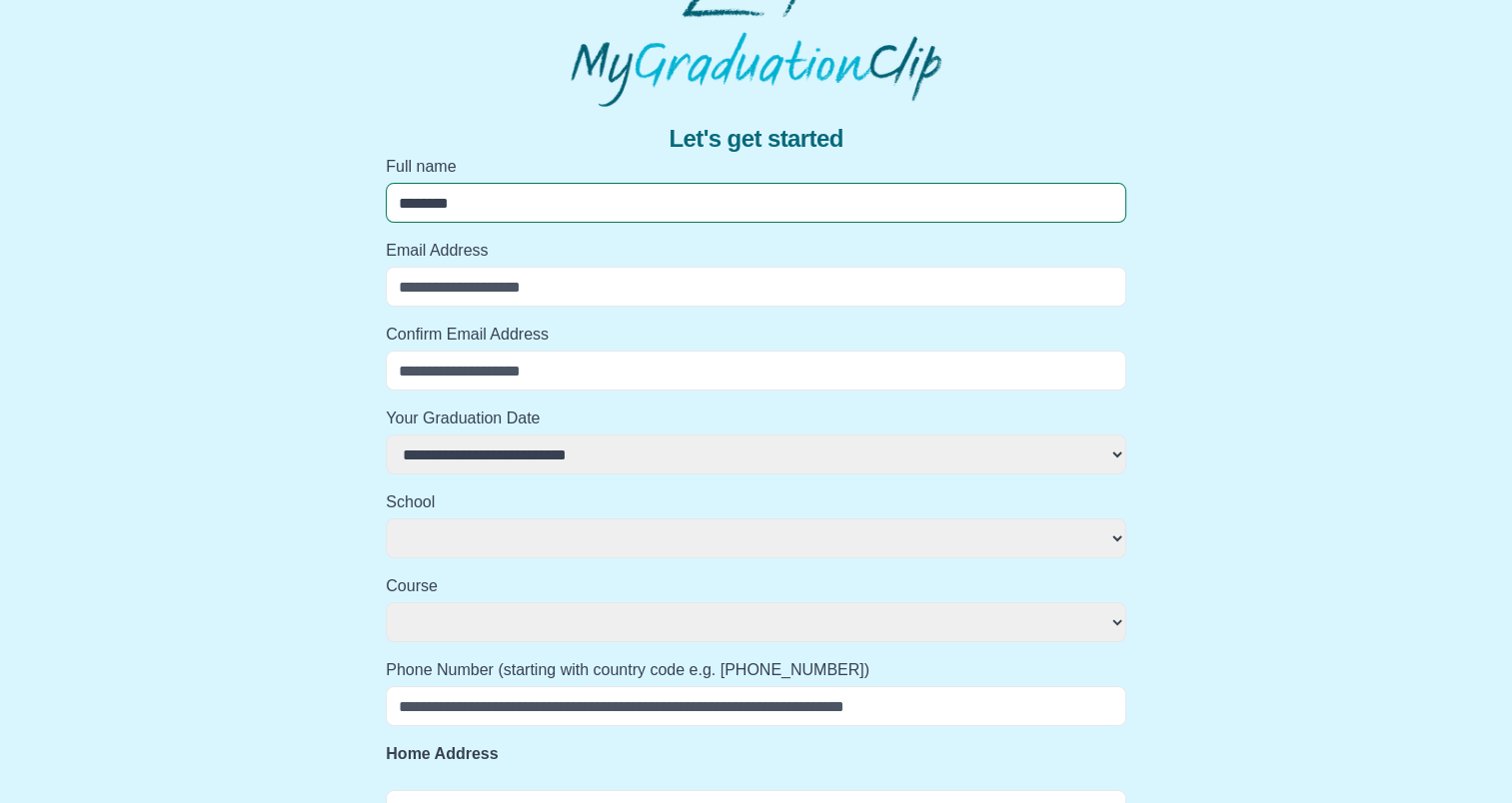 select 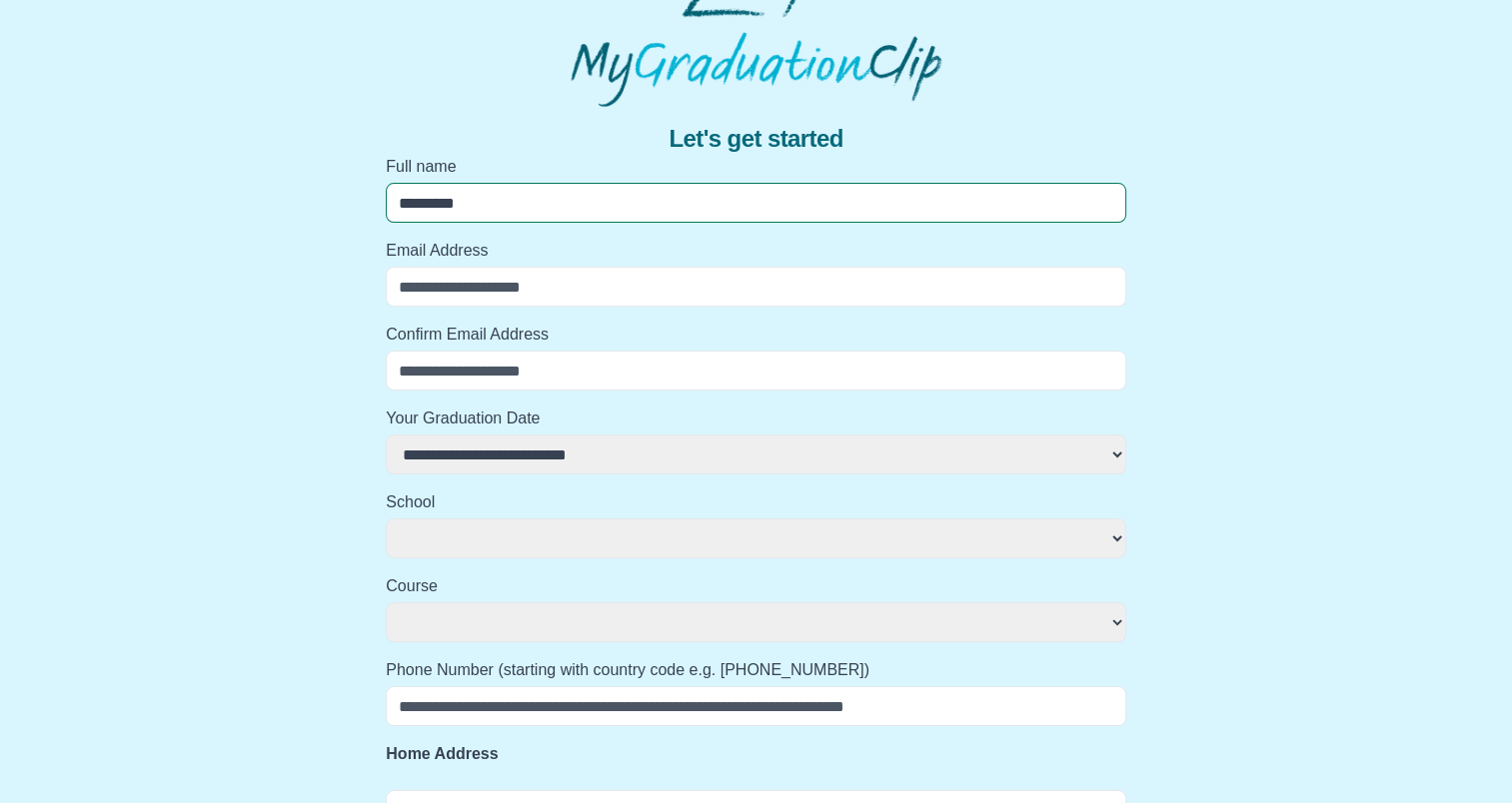 select 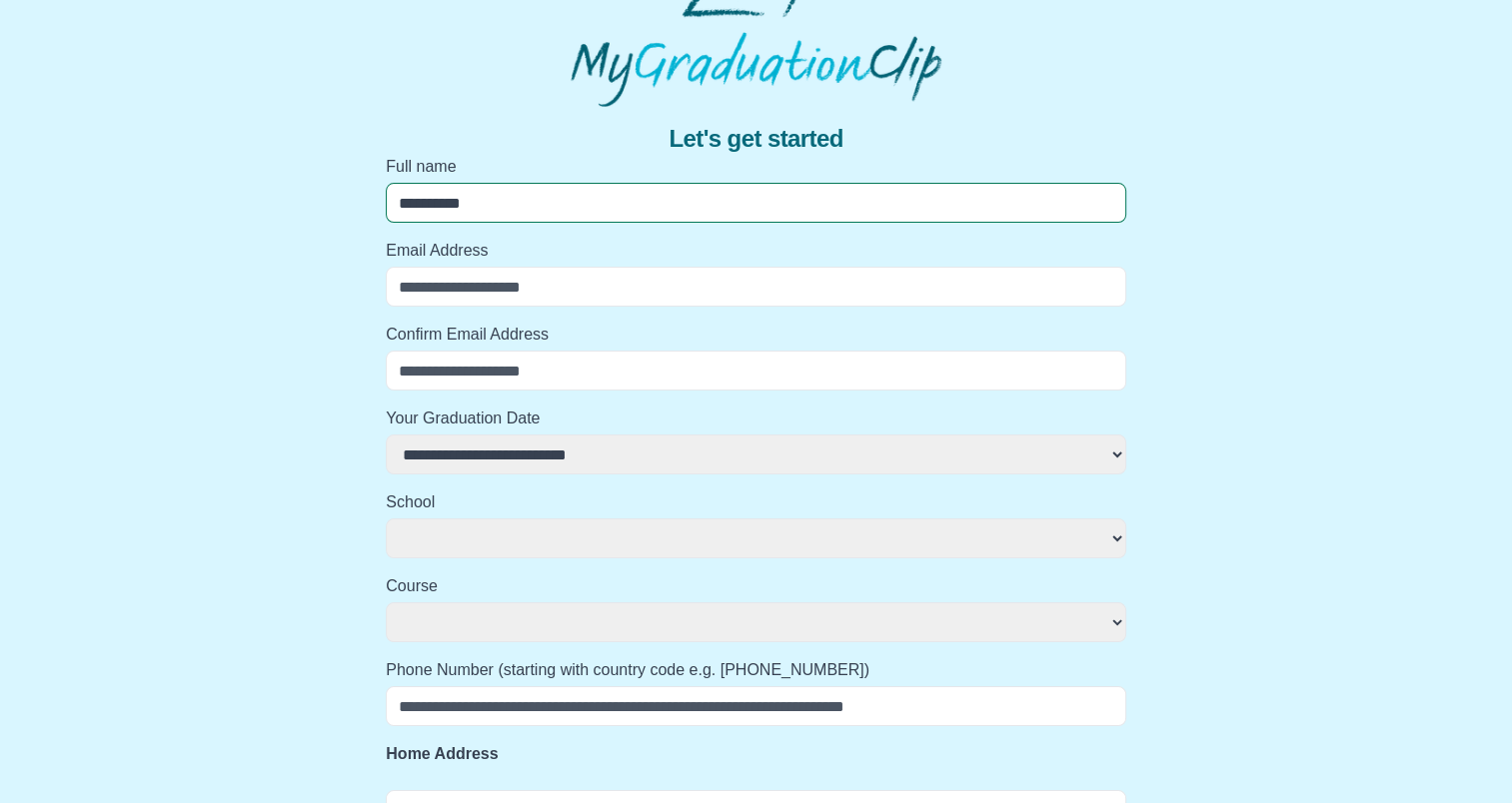 select 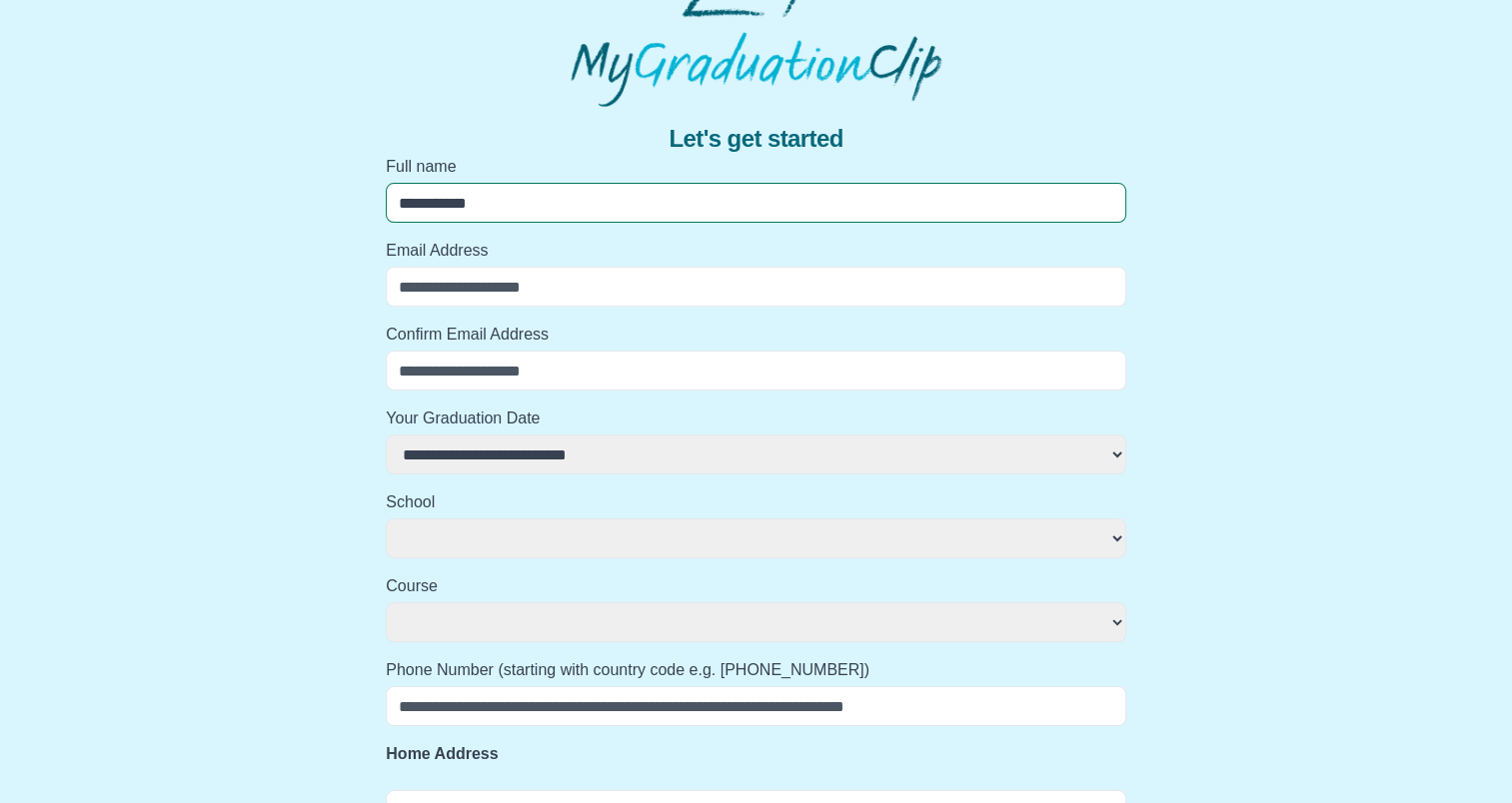 select 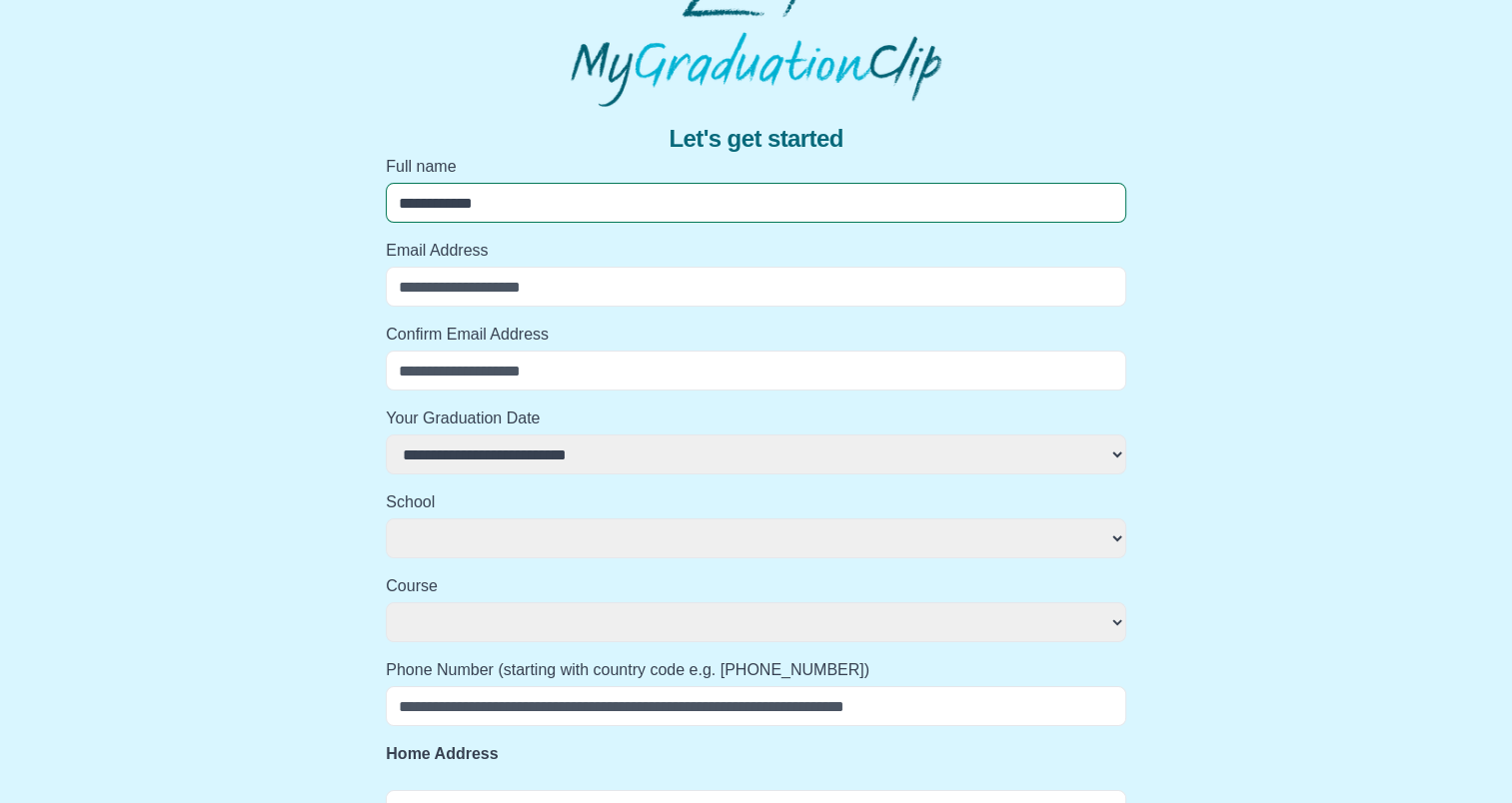 select 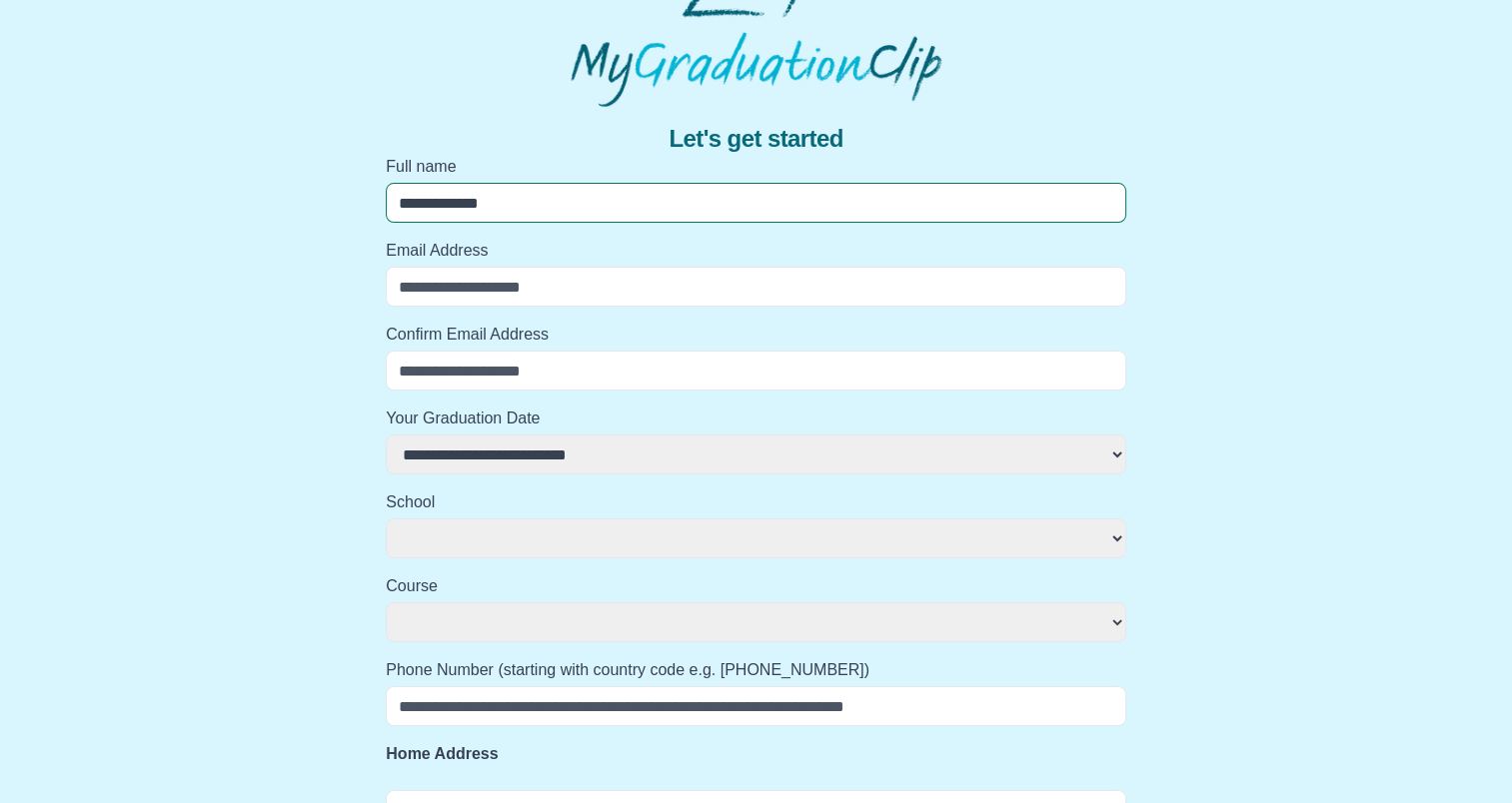 select 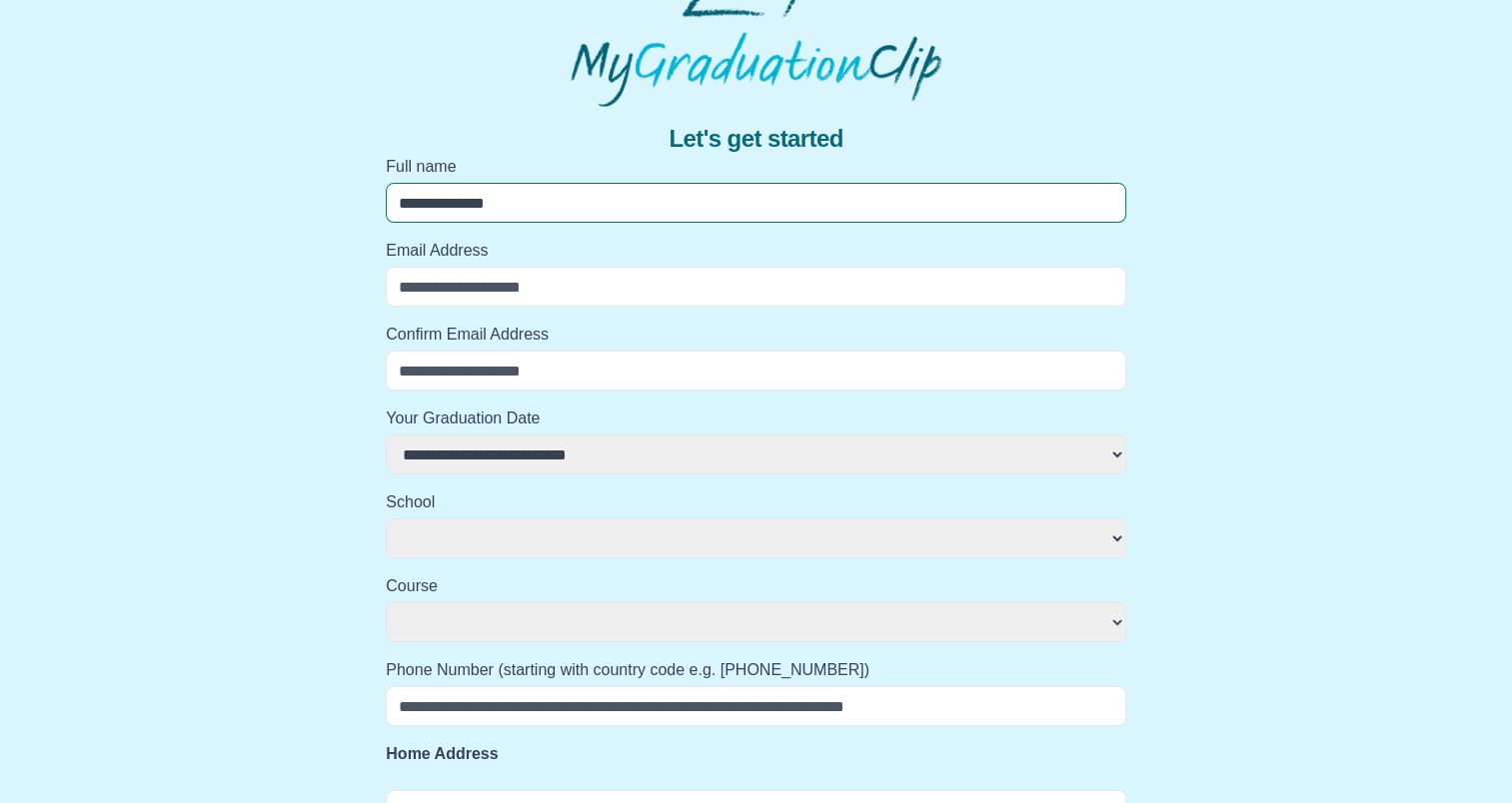select 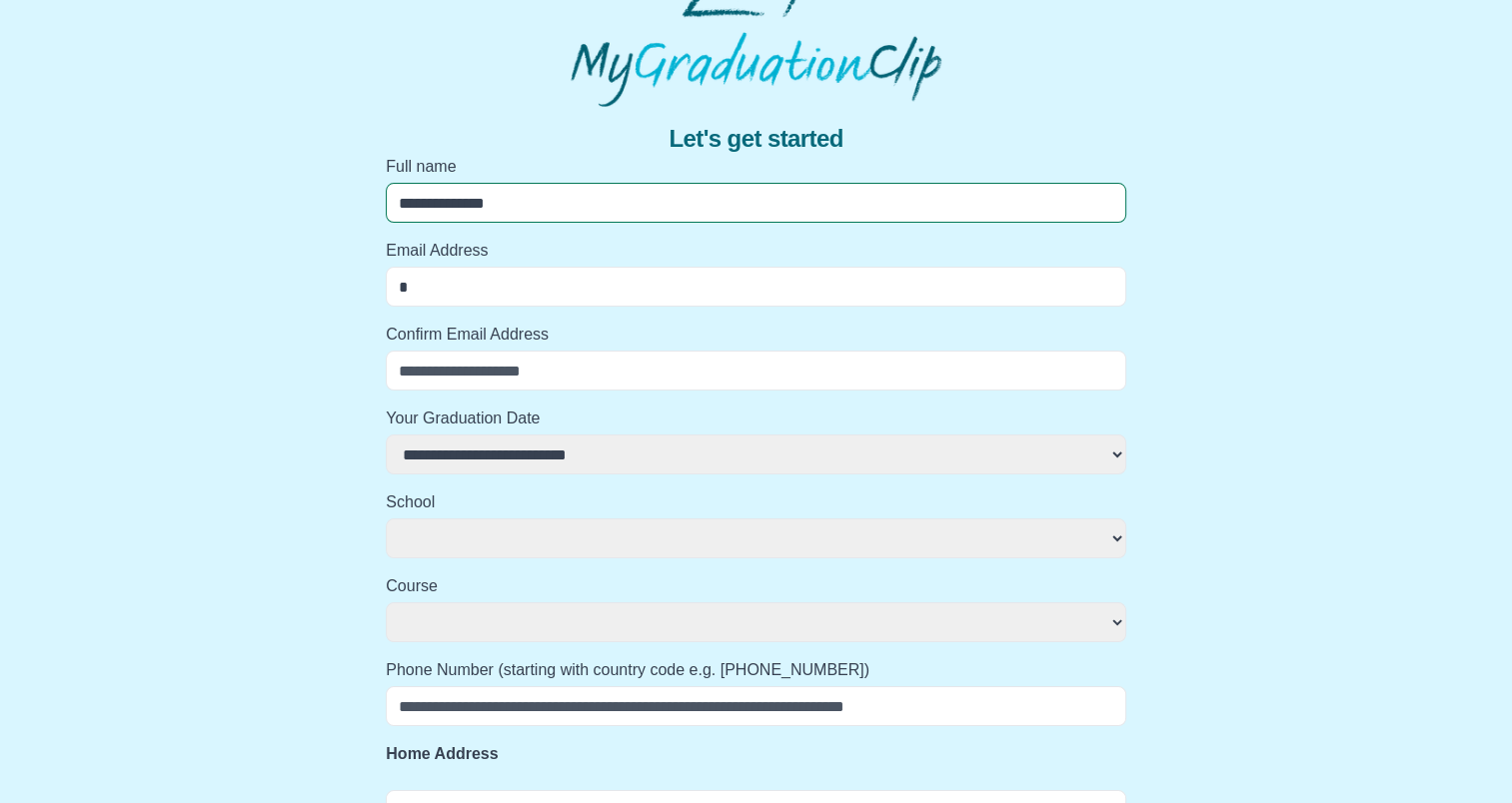 select 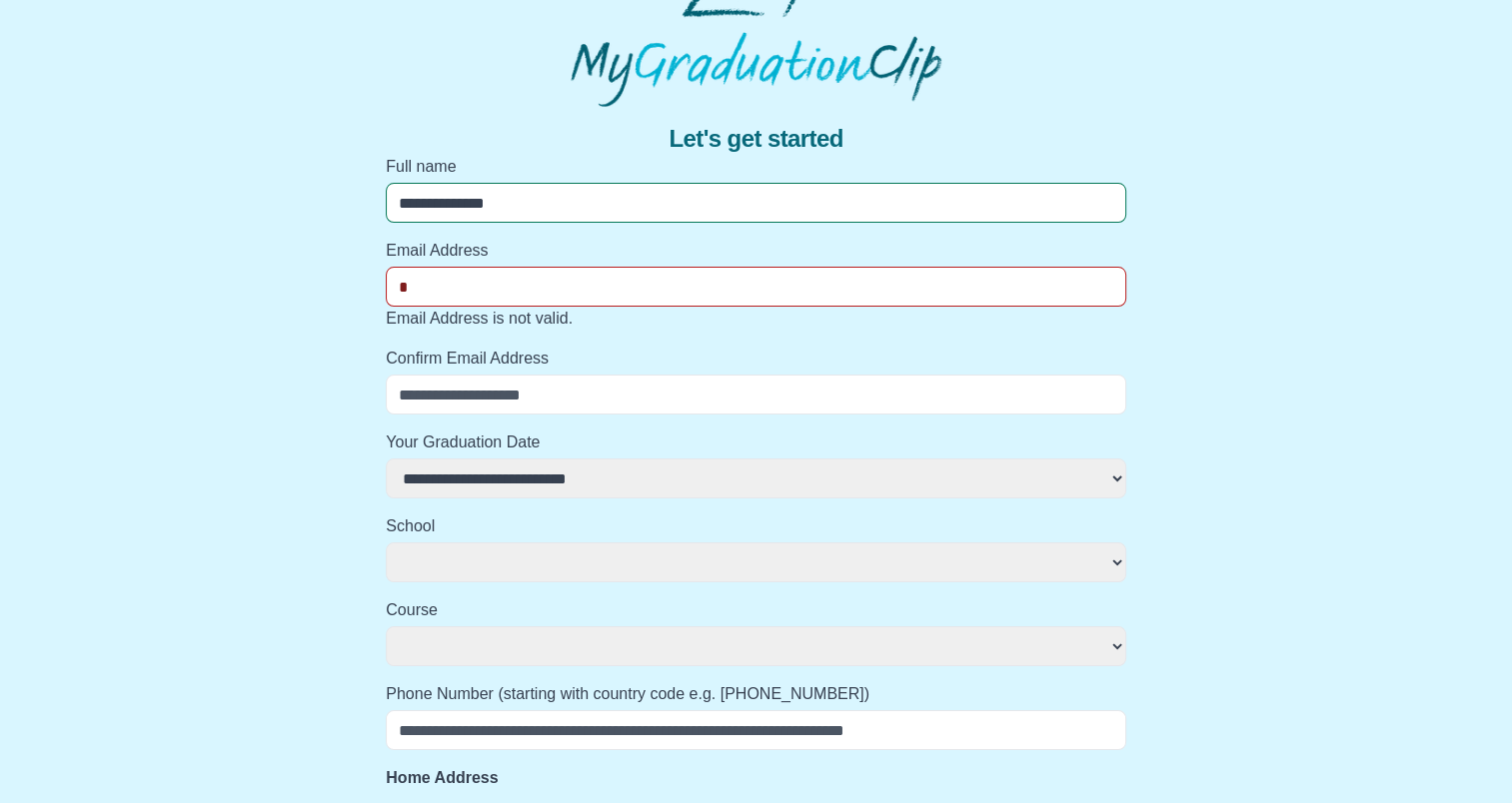 type on "**" 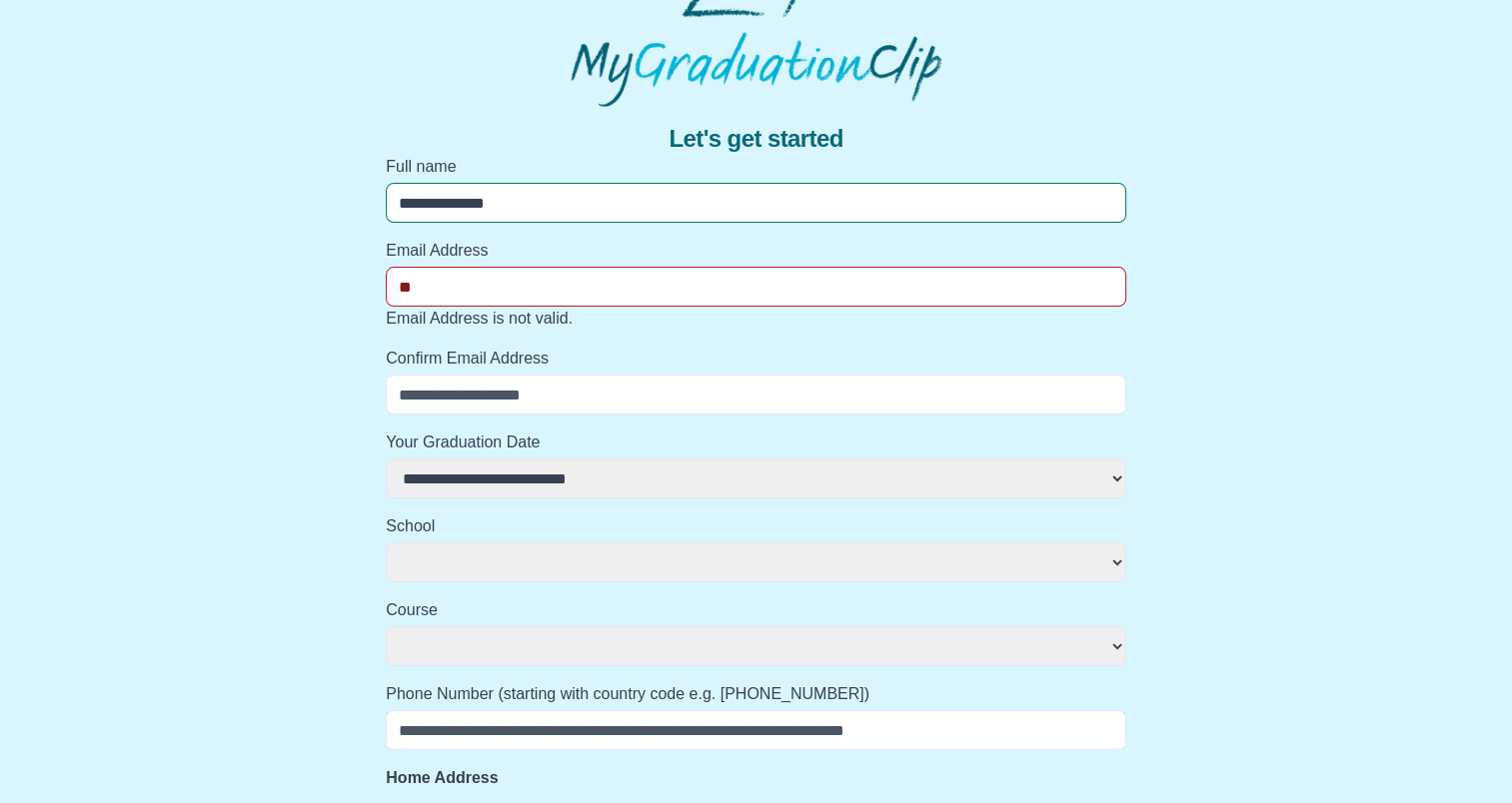 select 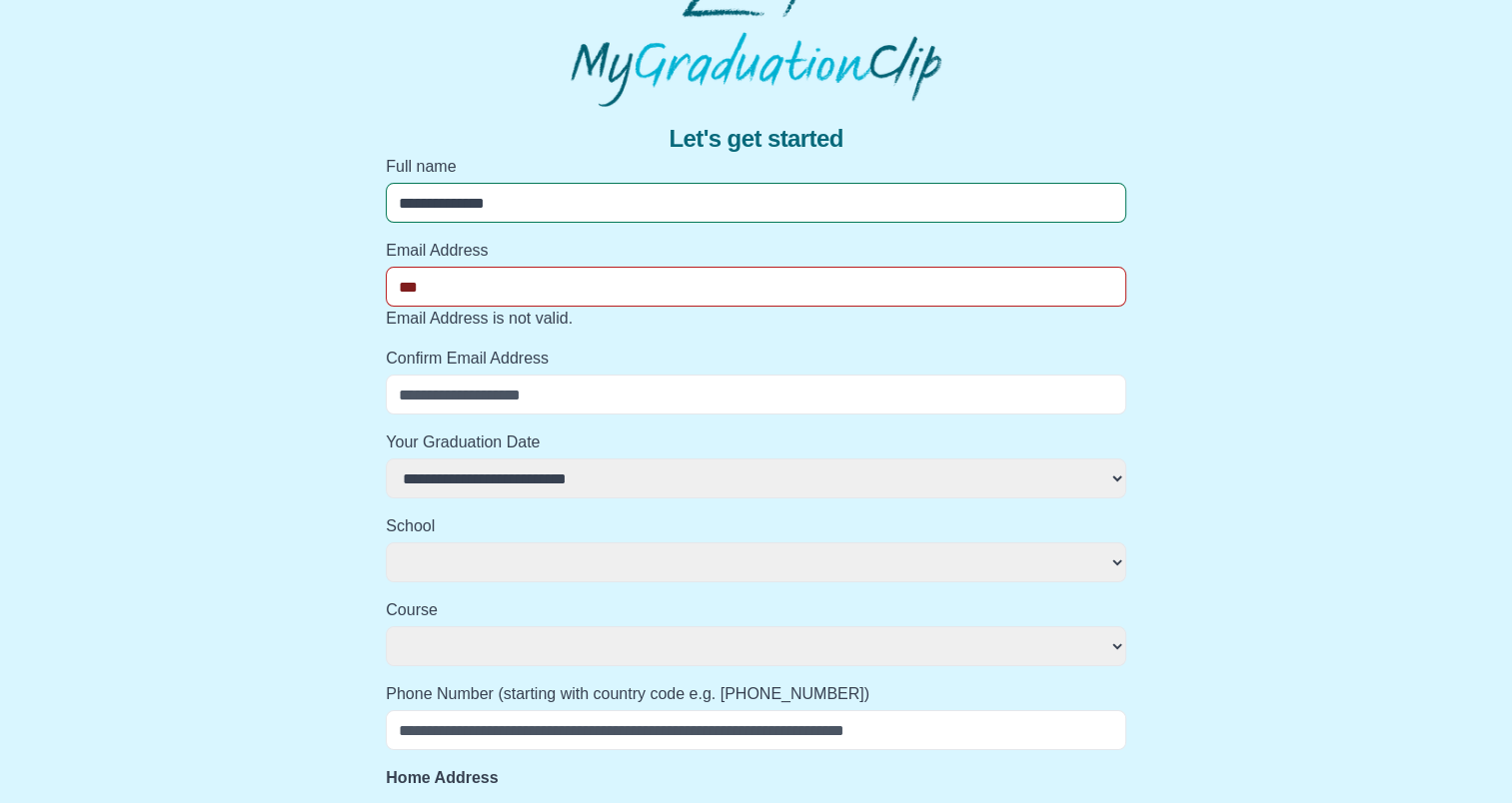 select 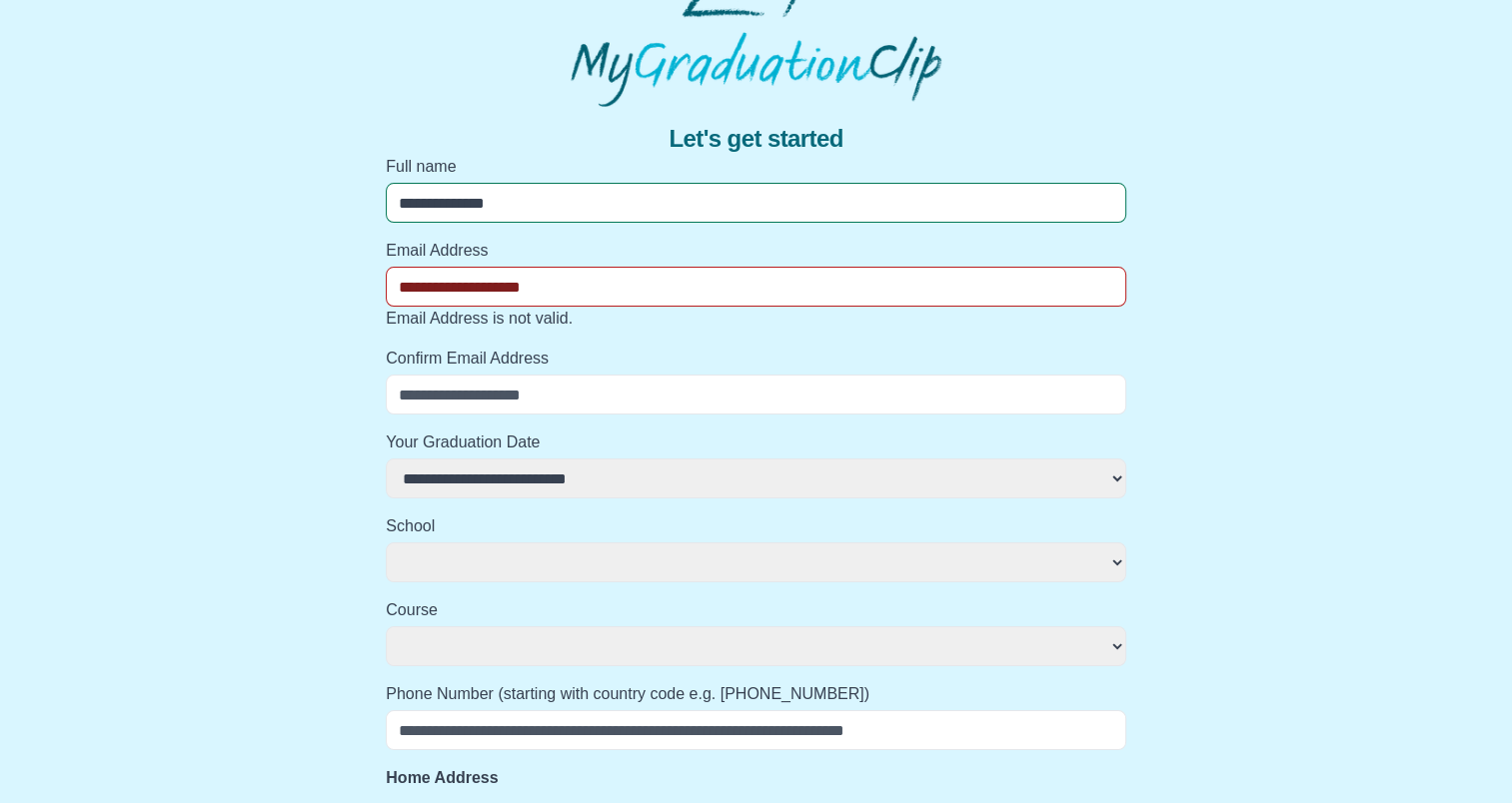 type on "**********" 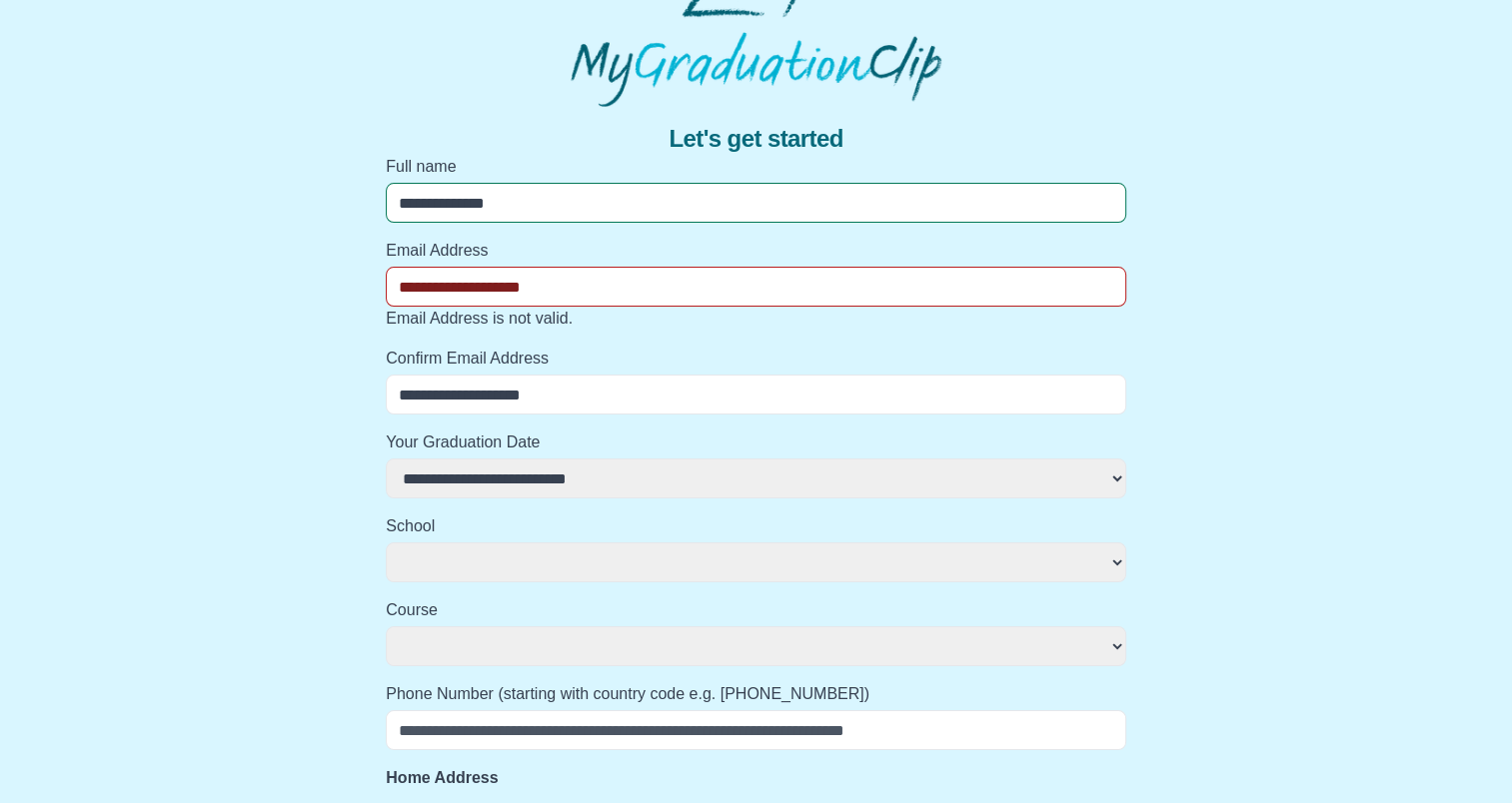 select on "**********" 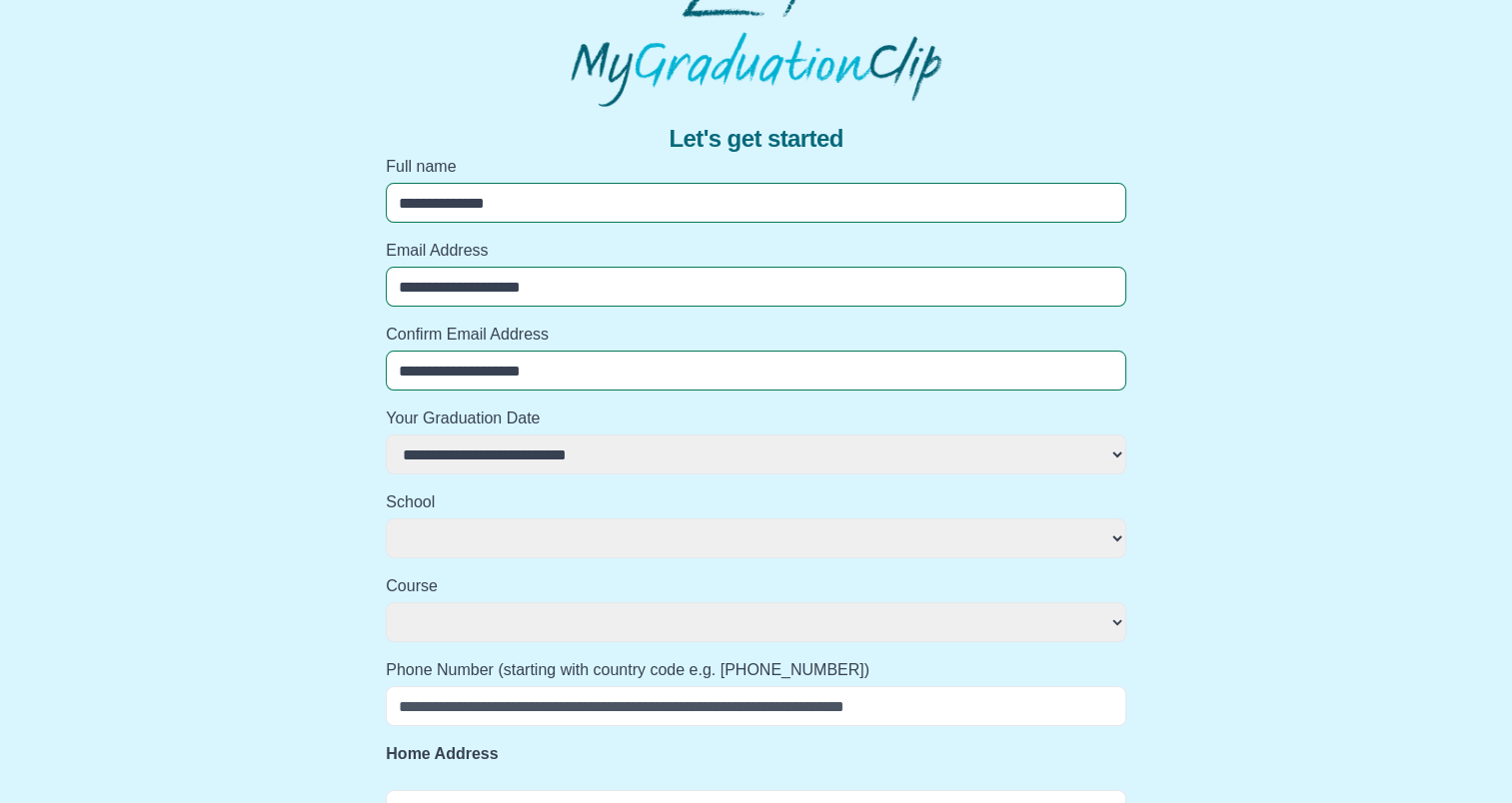 select 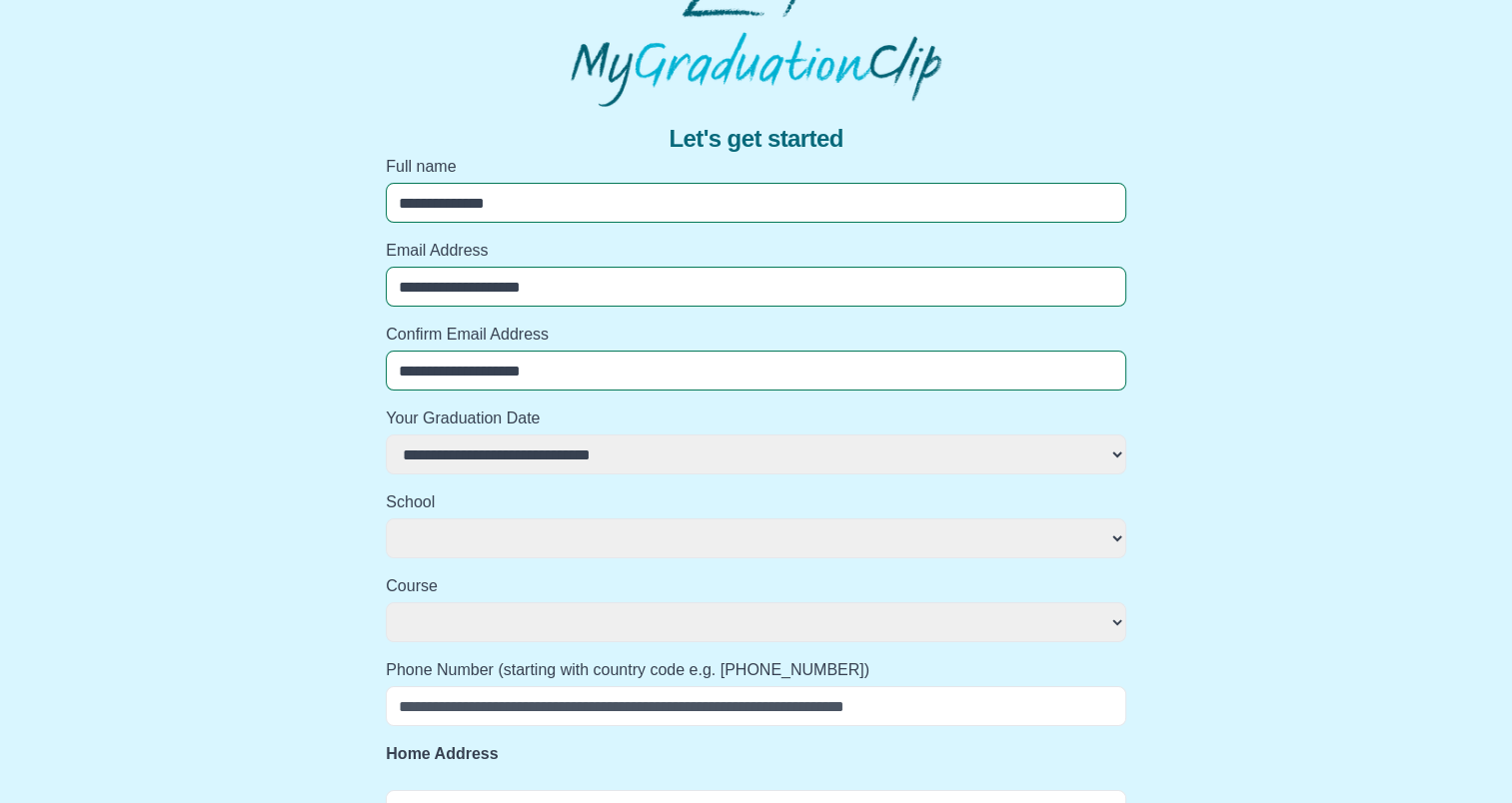 click on "**********" at bounding box center (756, 454) 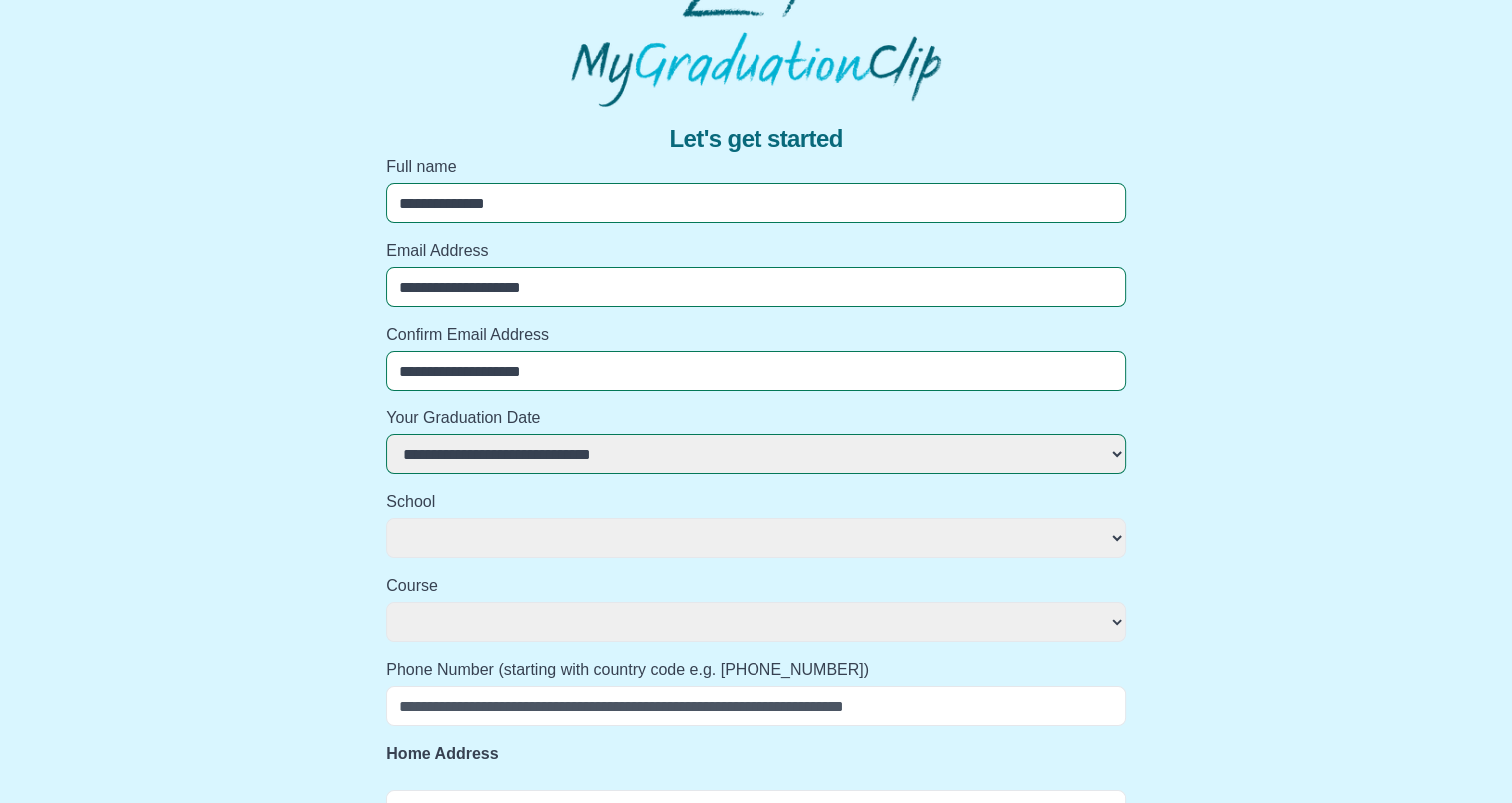 select 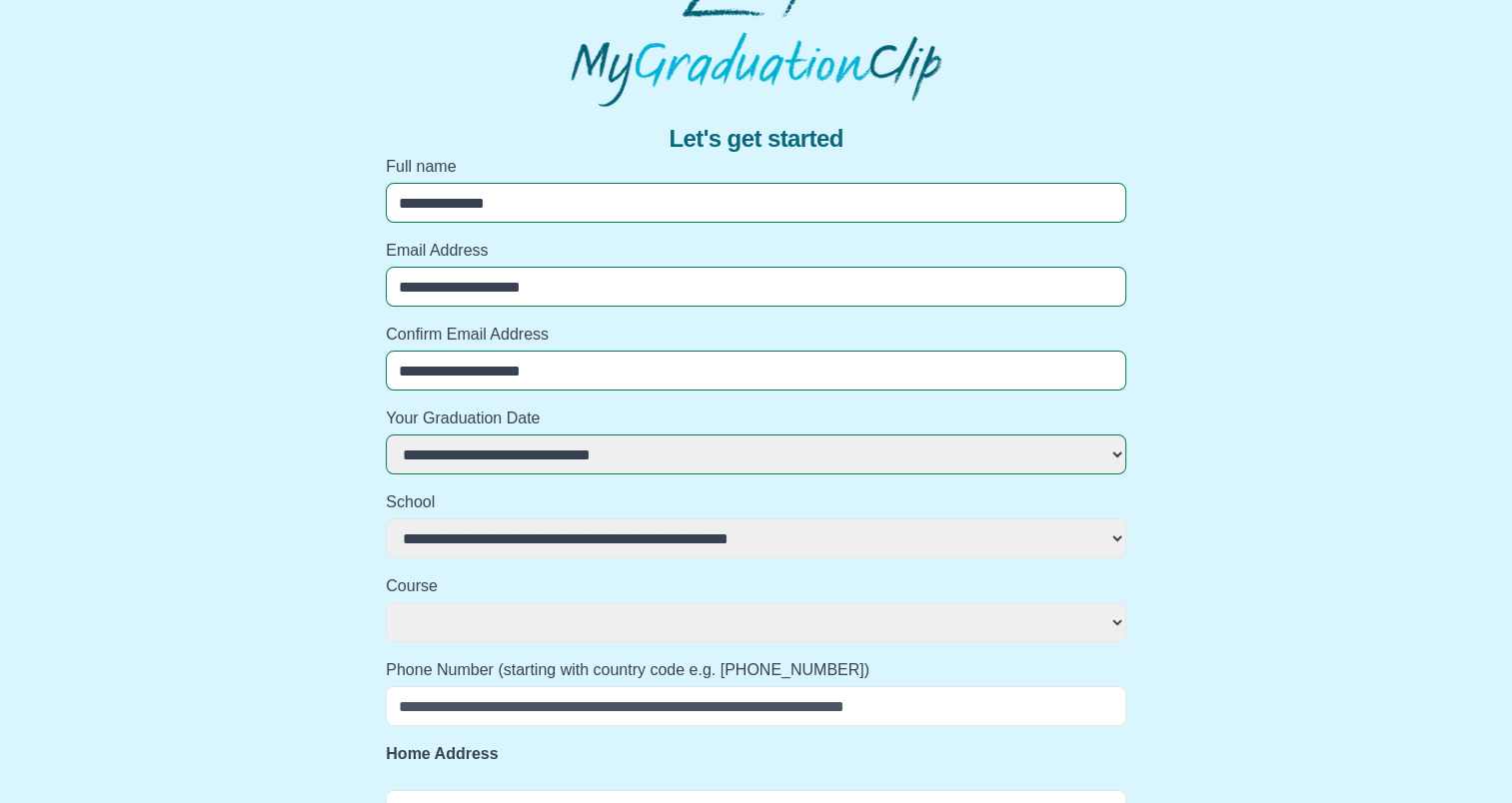 click on "**********" at bounding box center [756, 538] 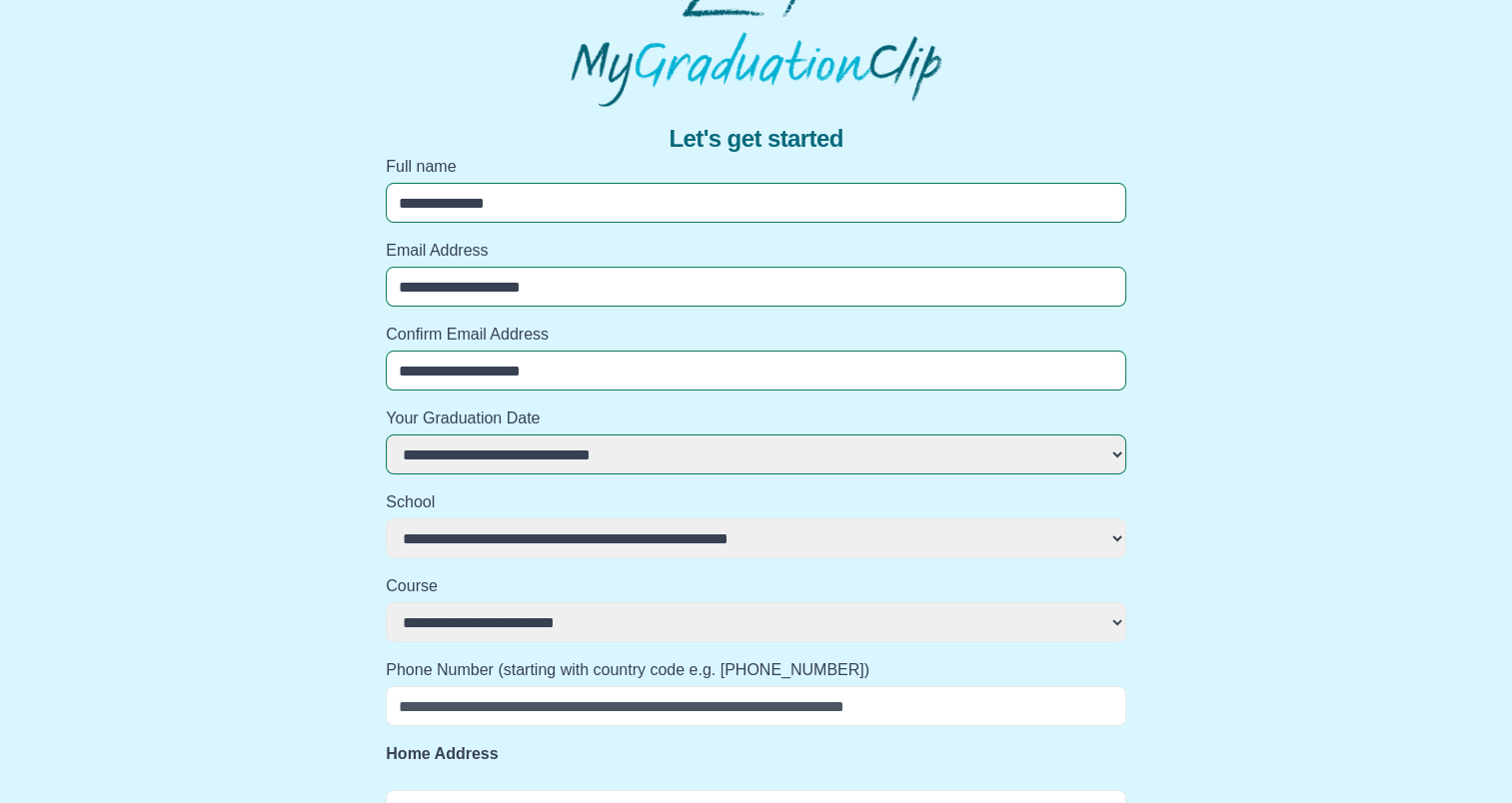 click on "**********" at bounding box center [756, 622] 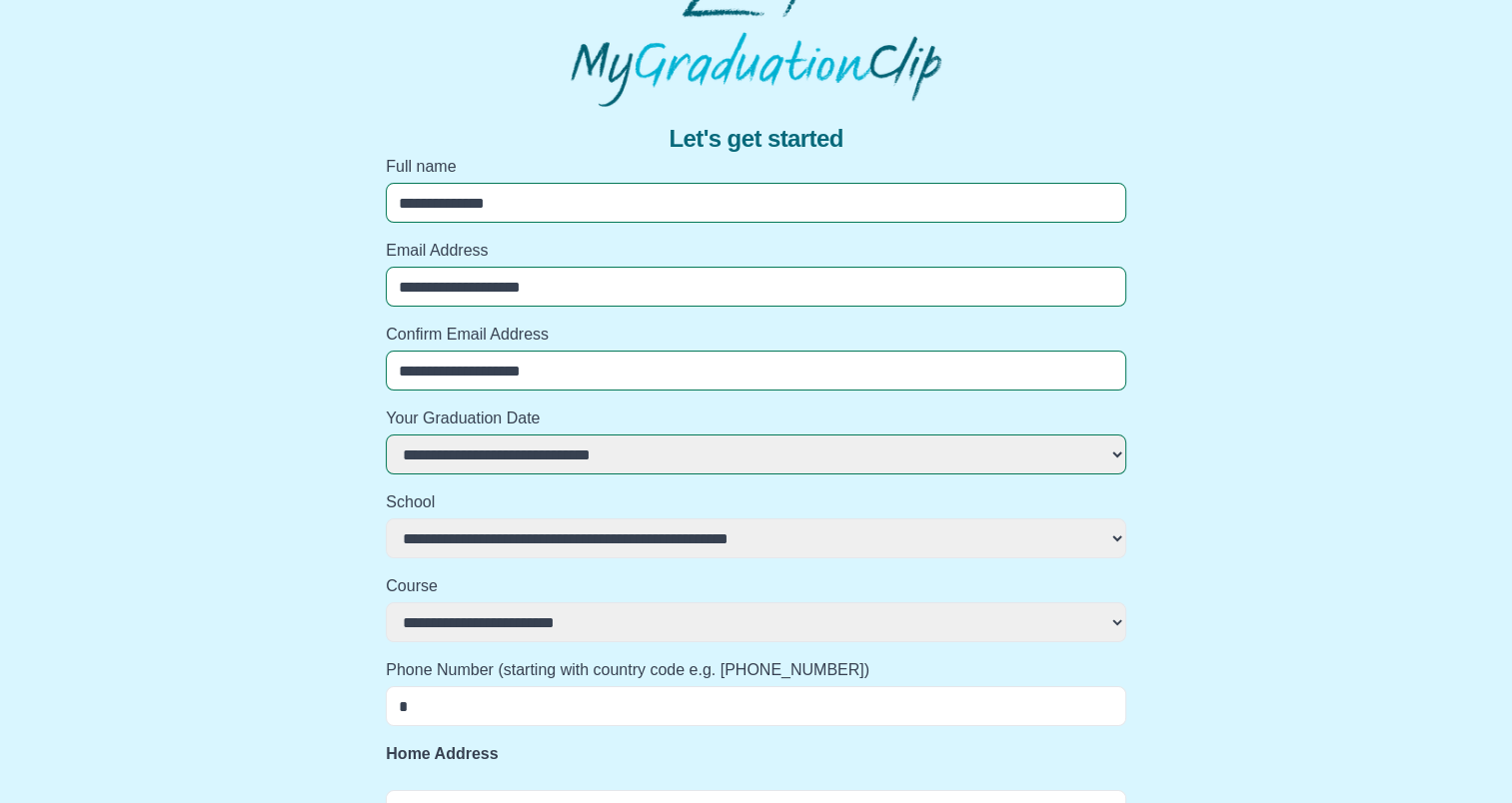 select 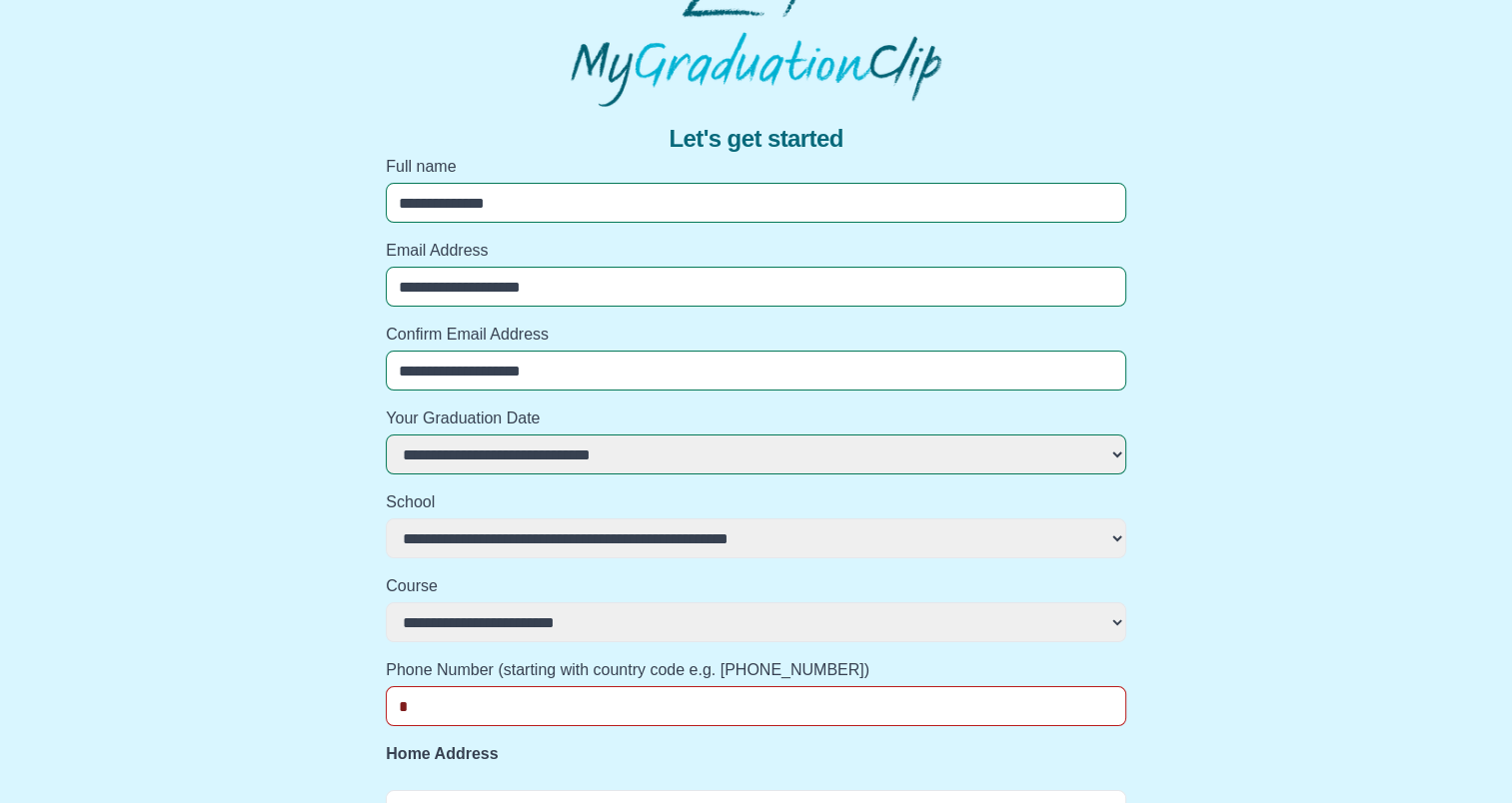 type on "**" 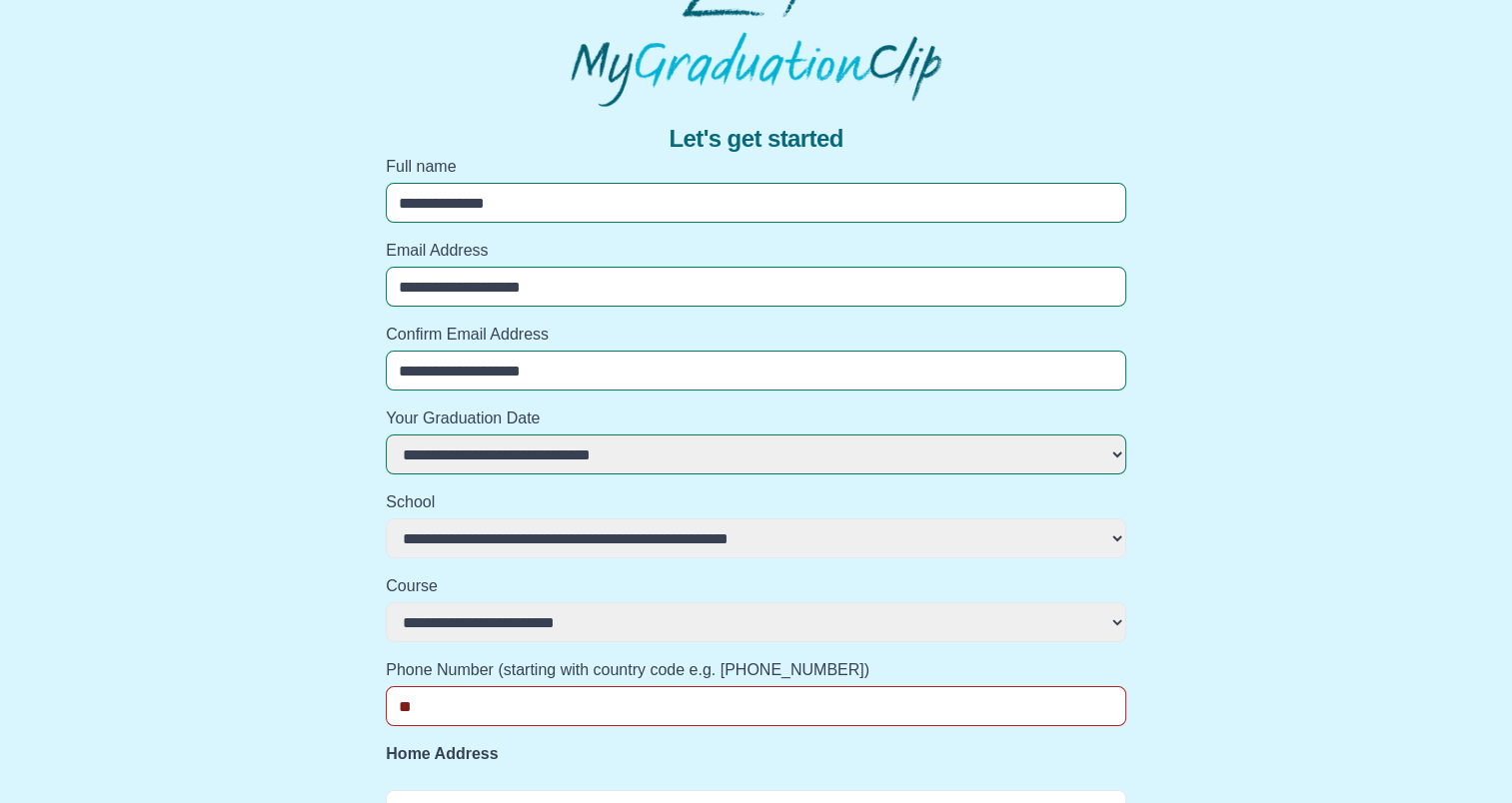 select 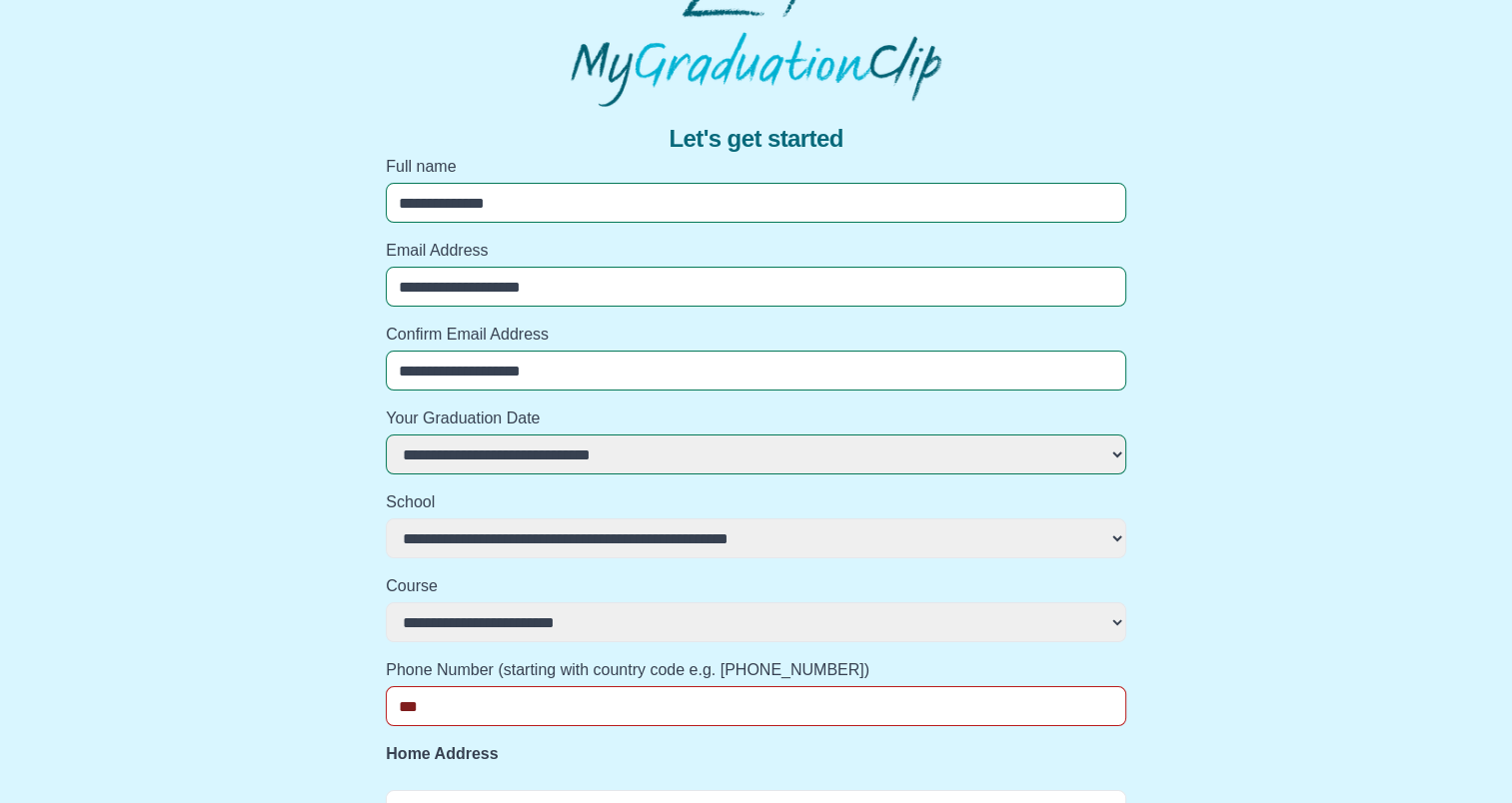 select 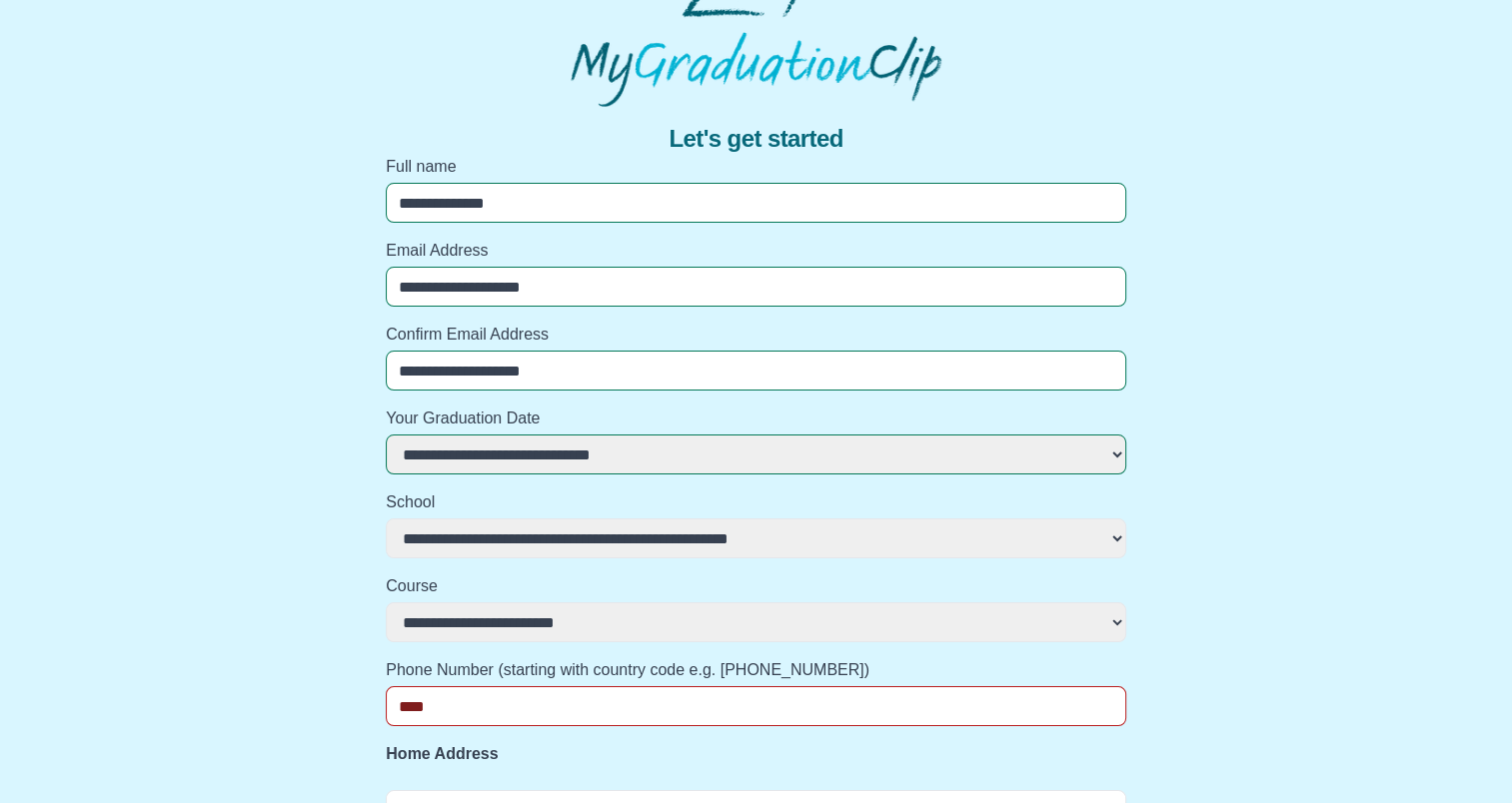 select 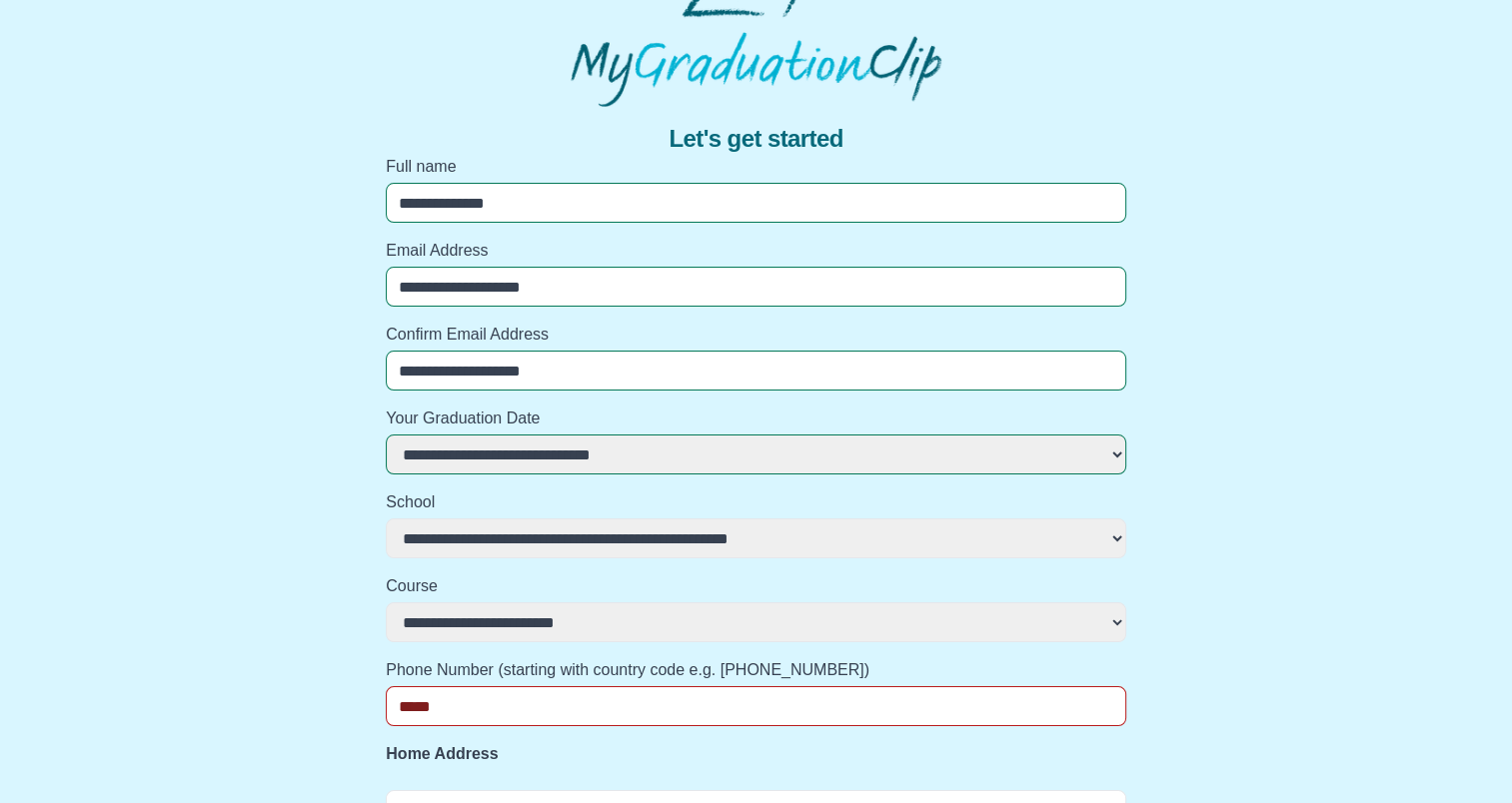 select 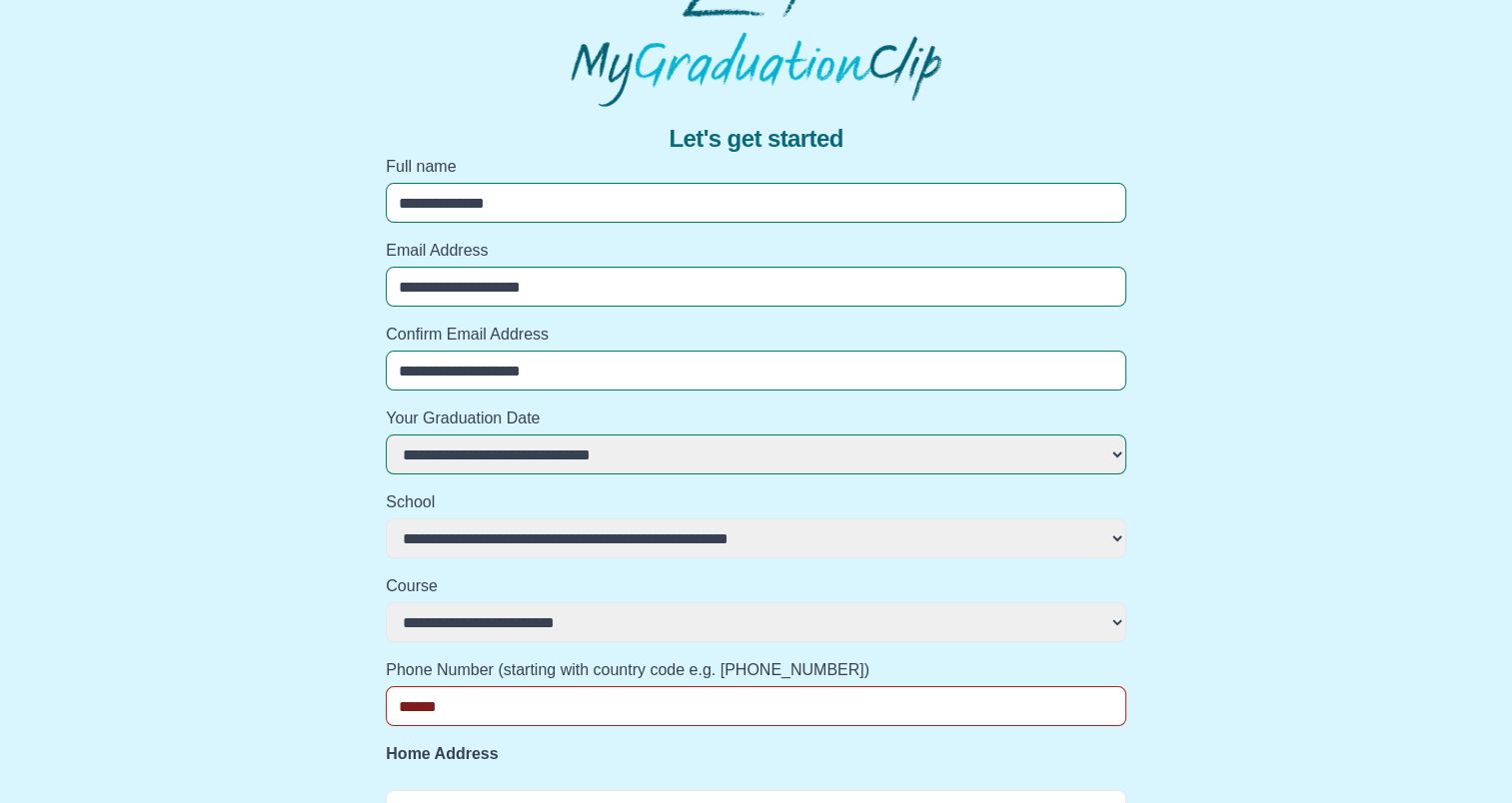 select 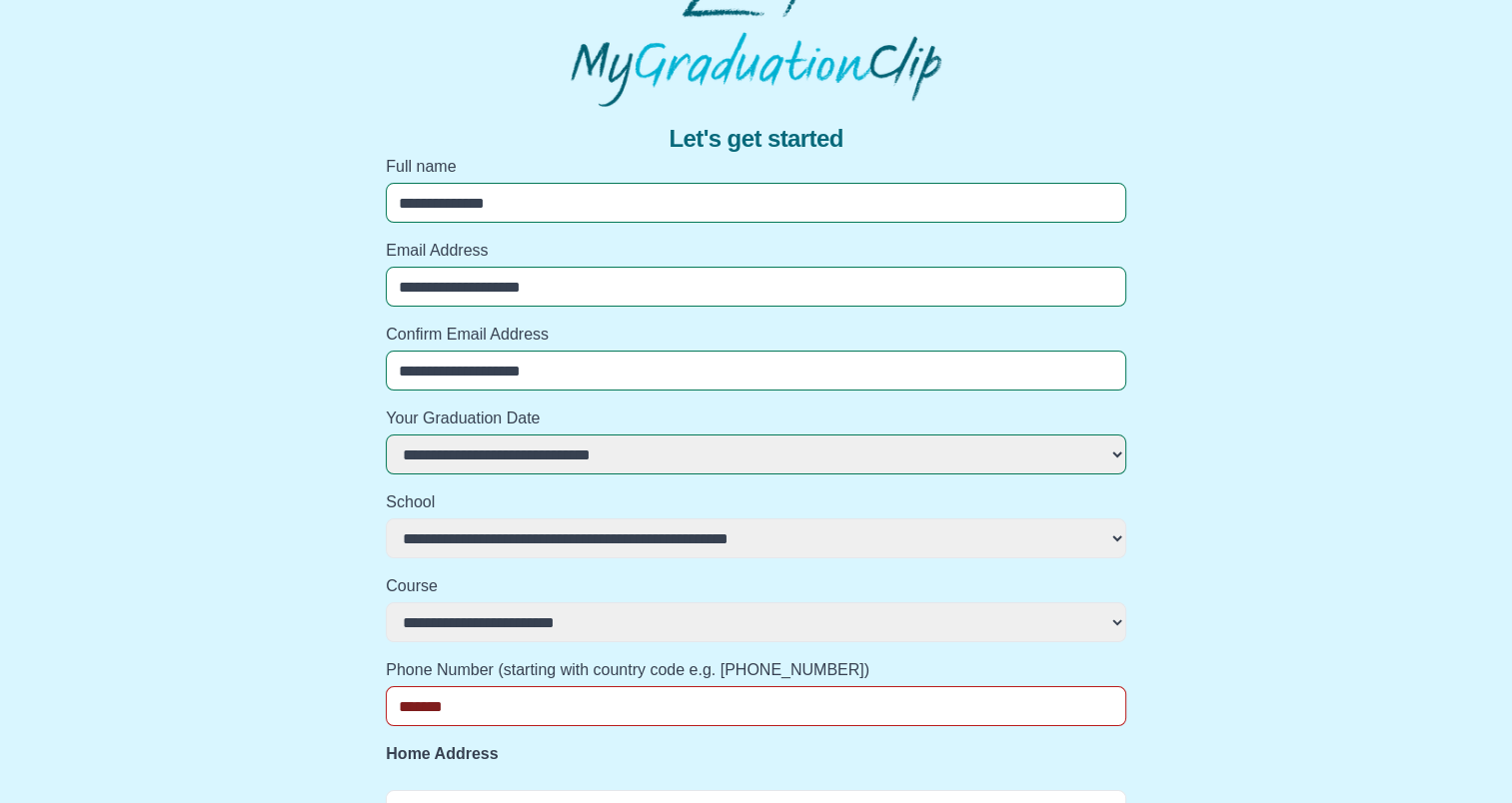 select 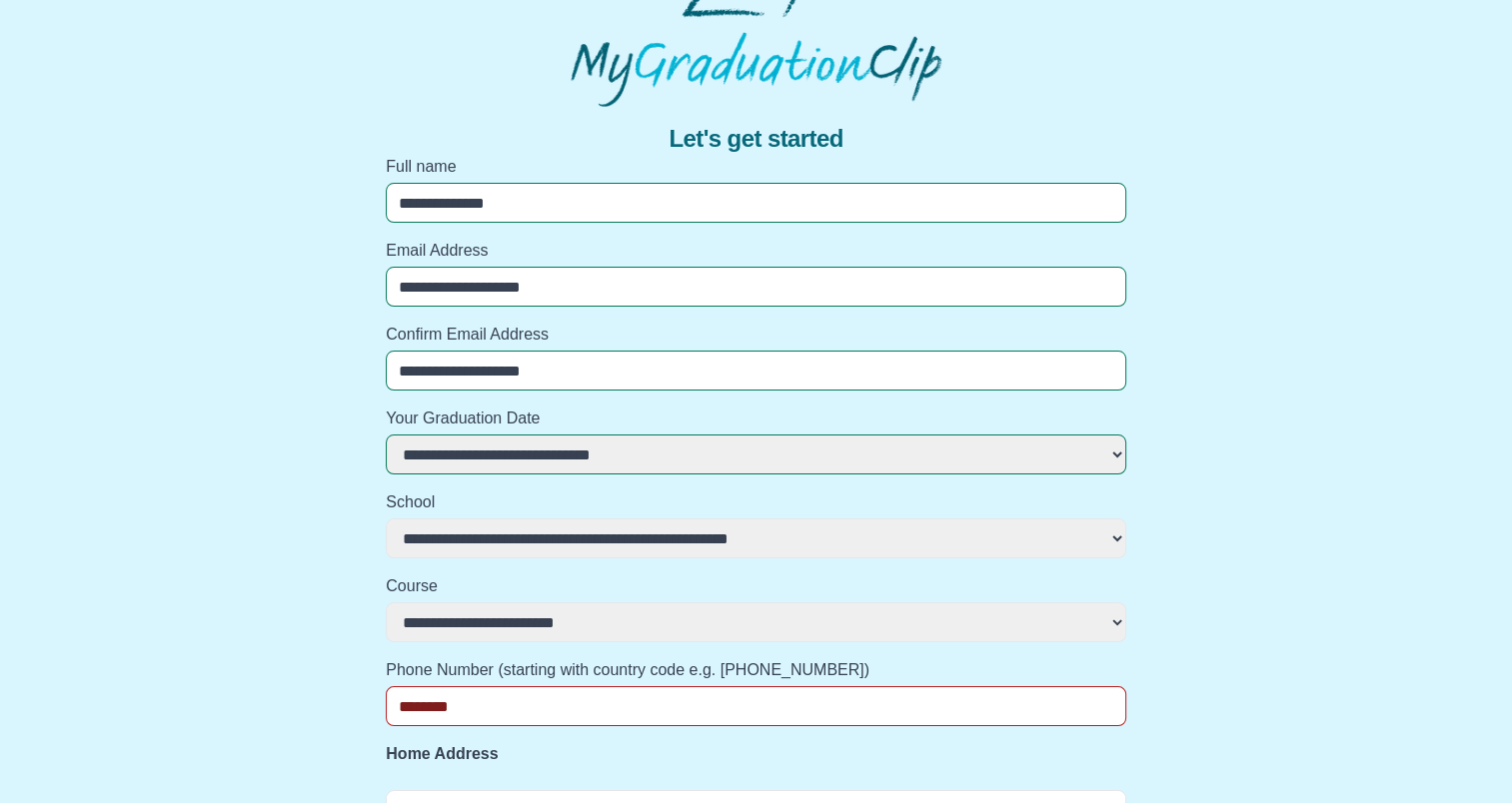 select 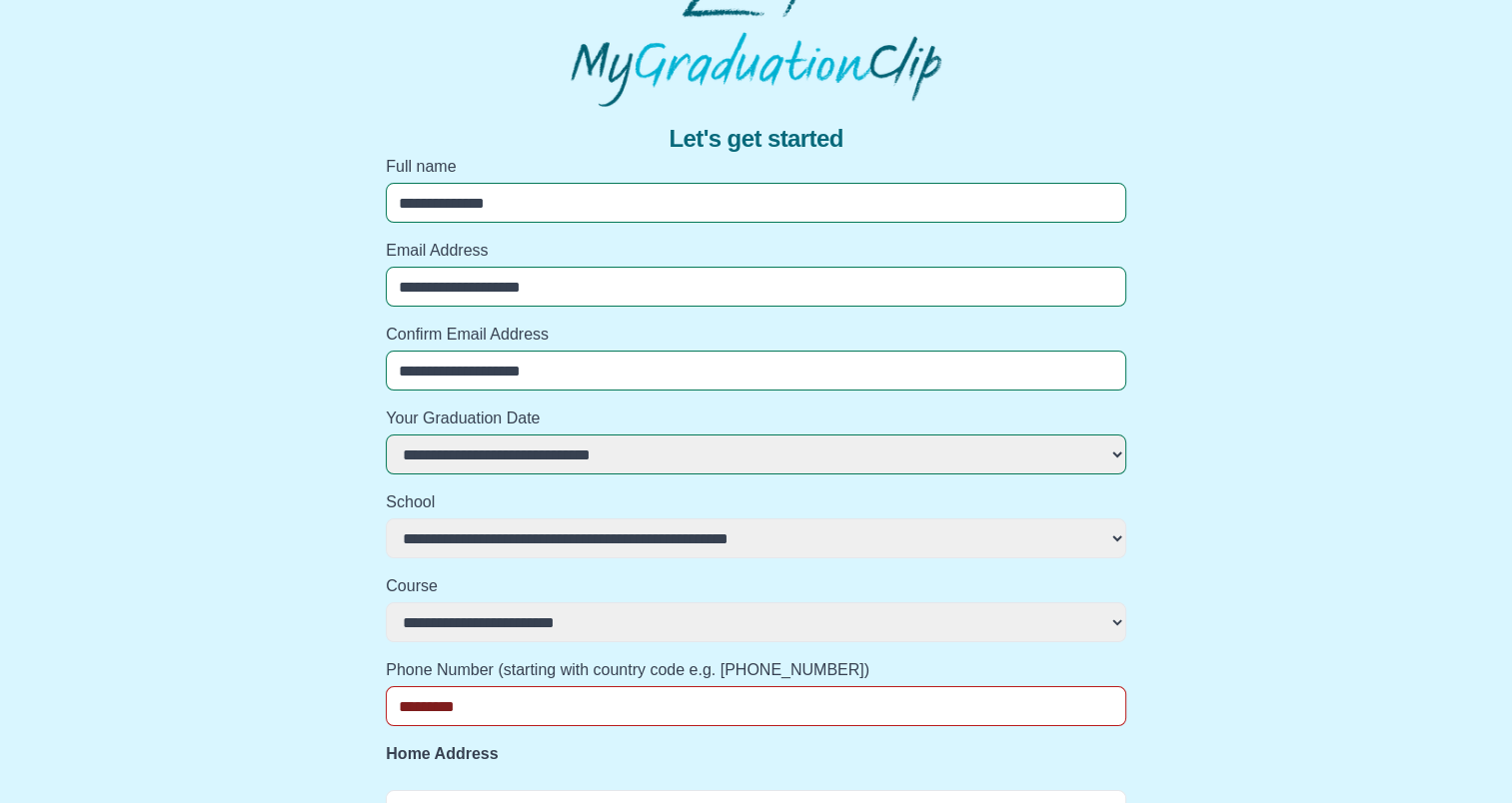 select 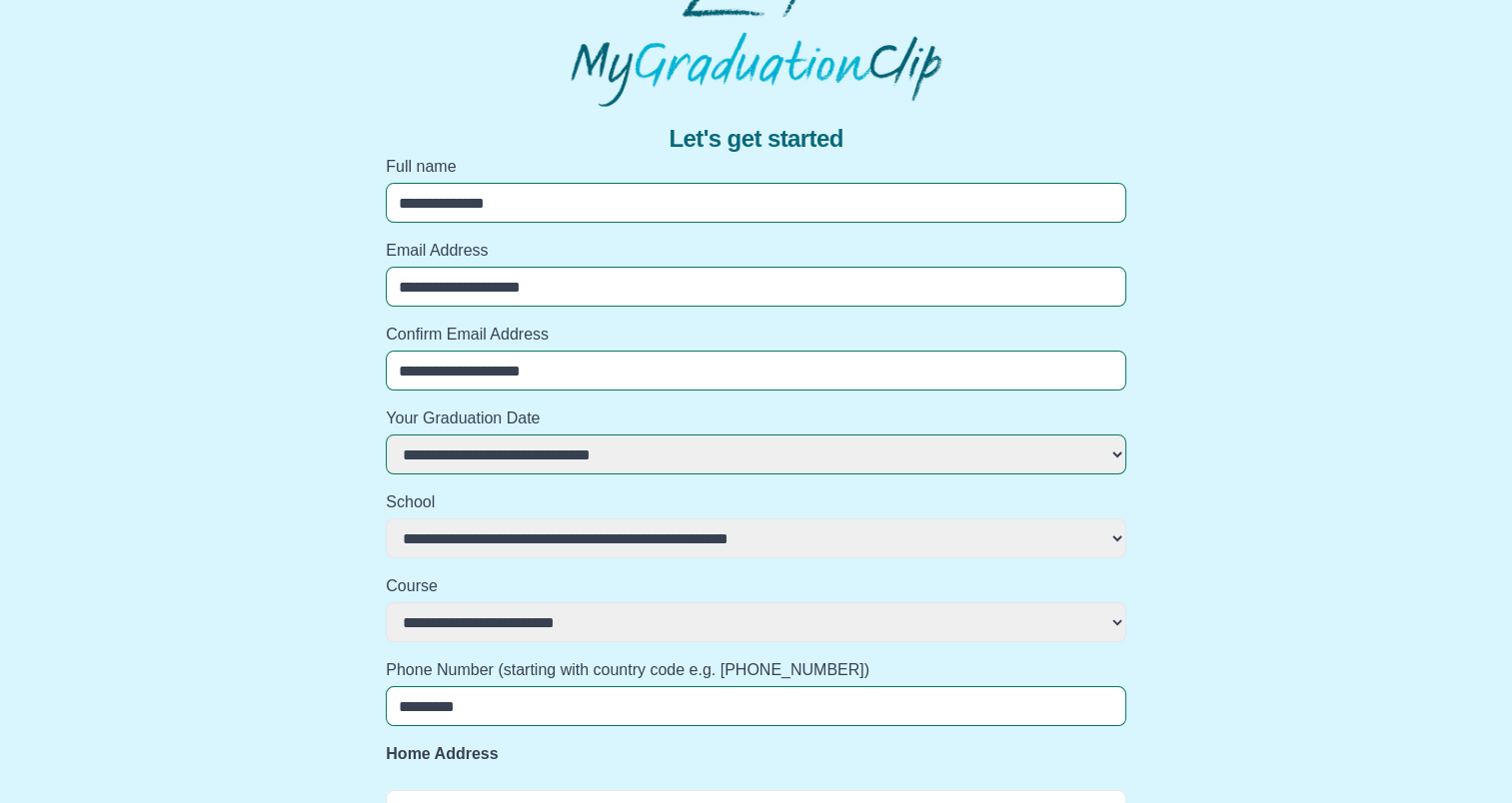 type on "**********" 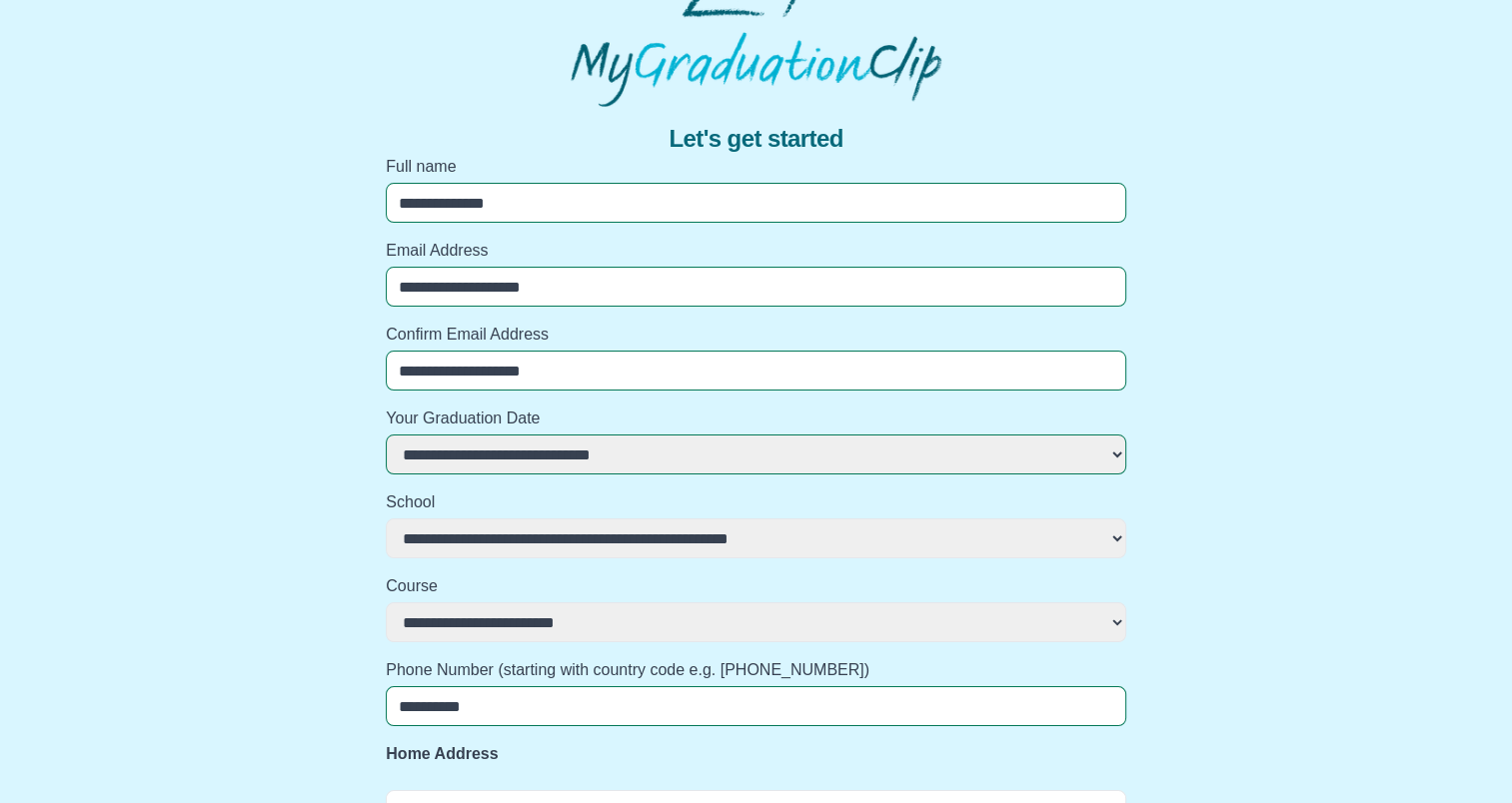 select 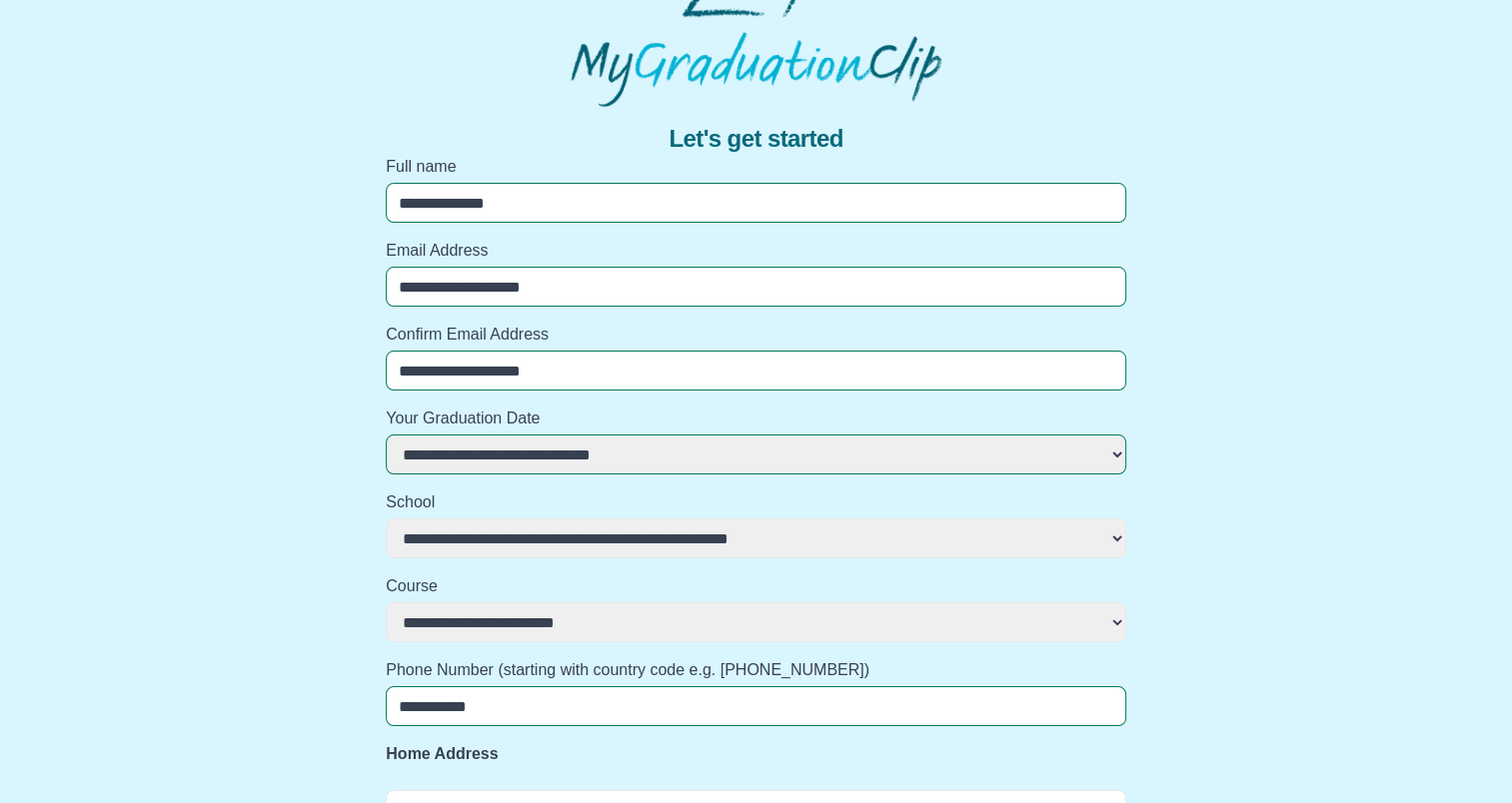select 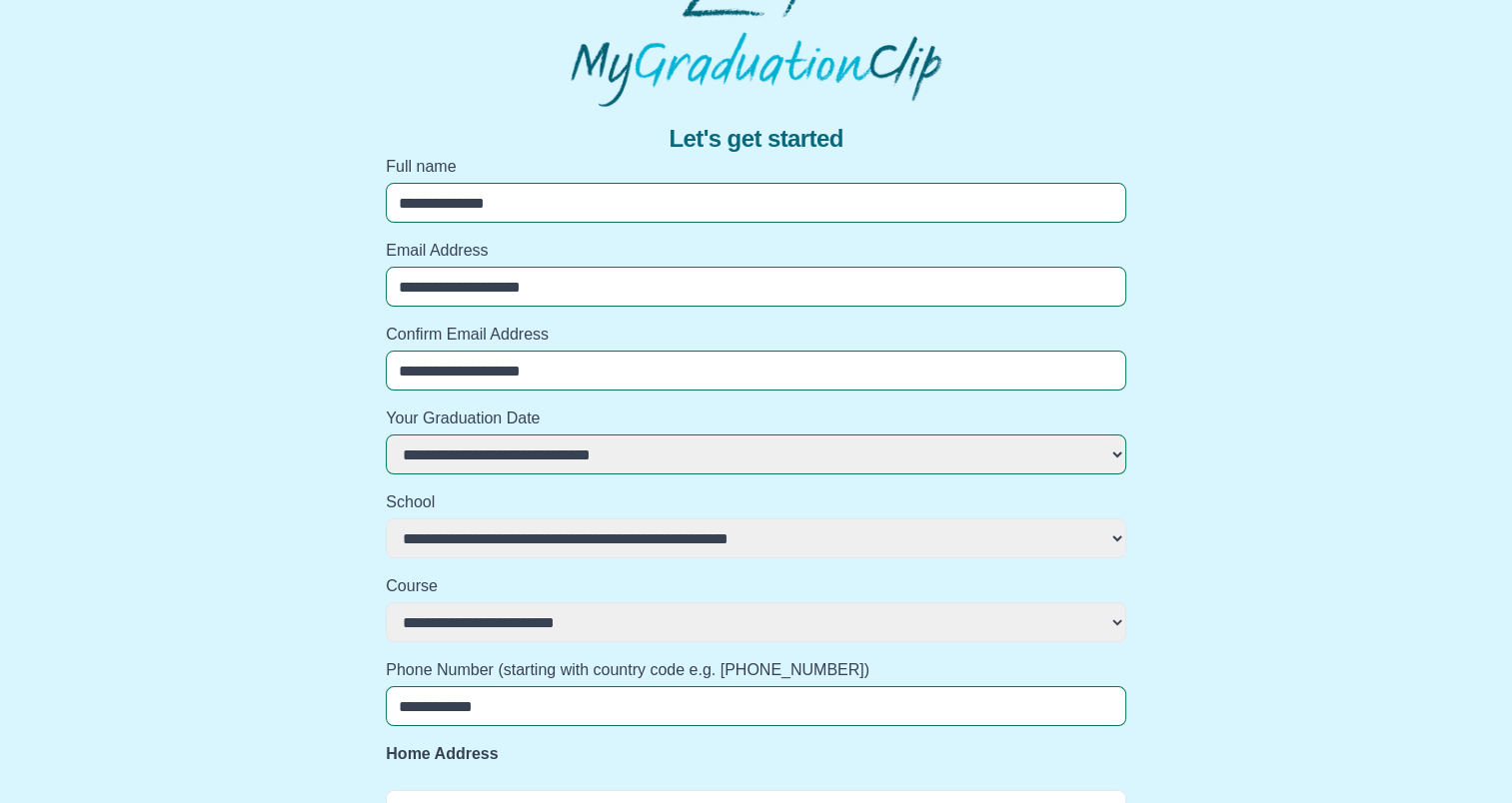 select 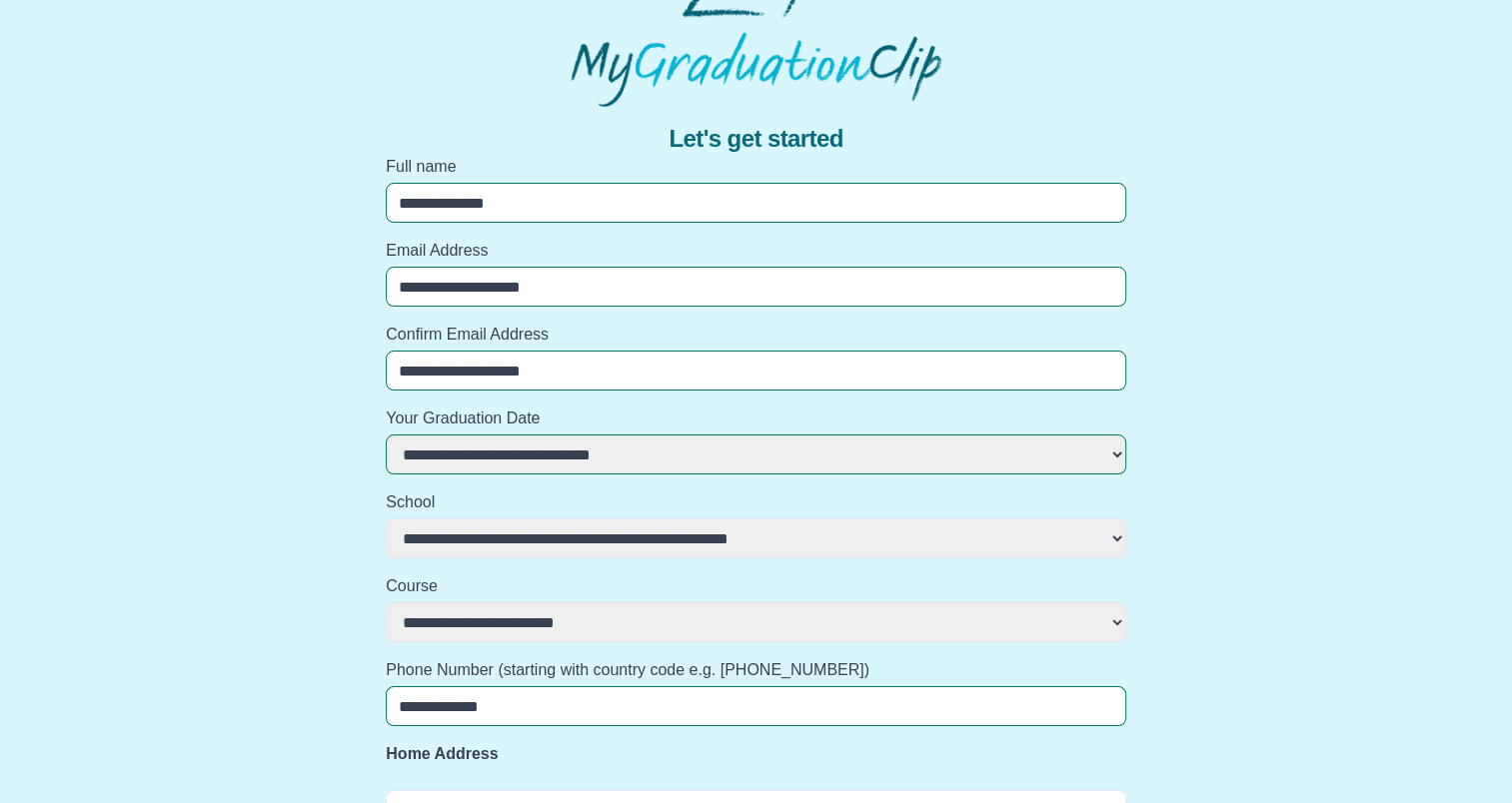 select 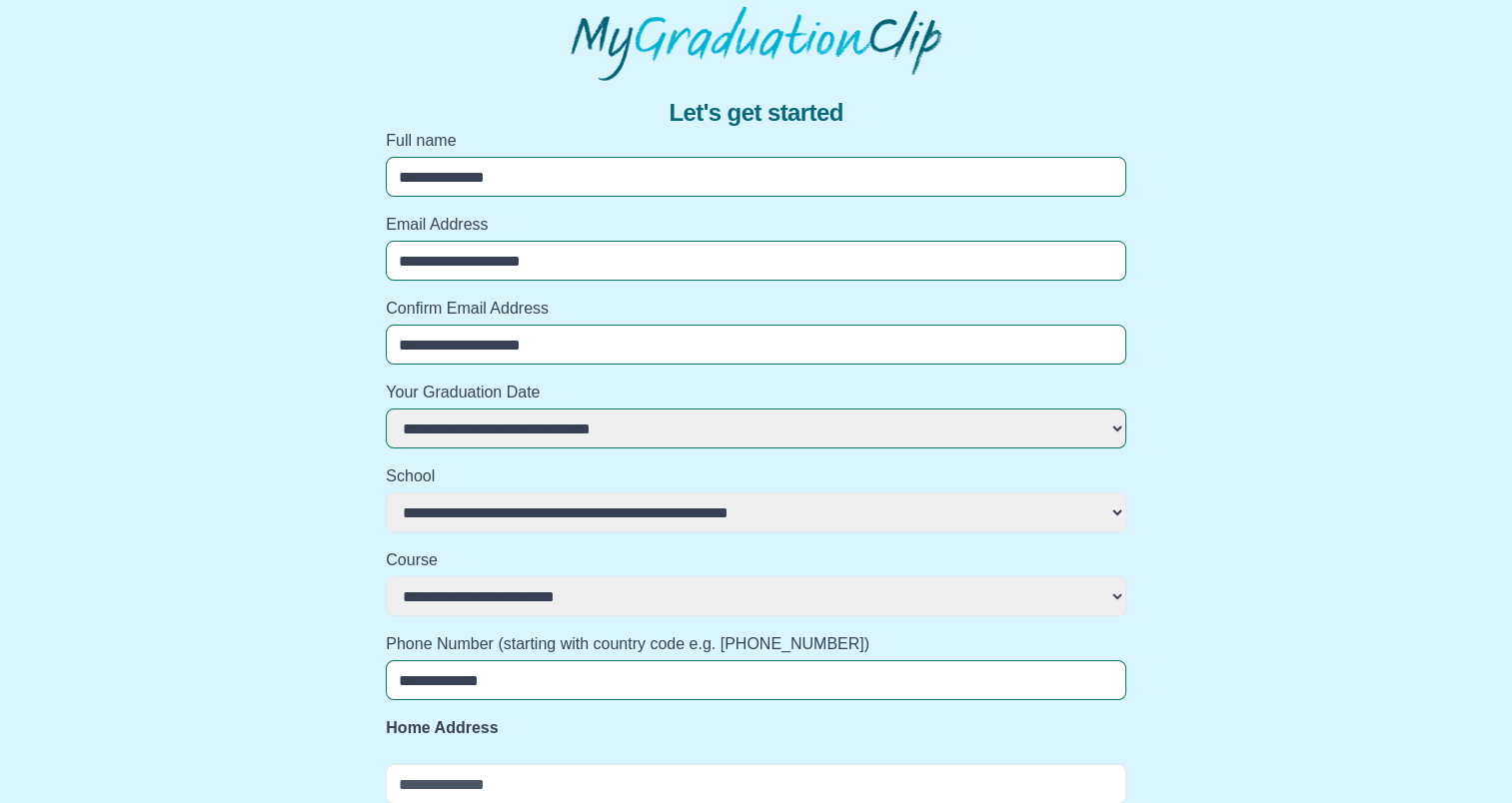 type on "*" 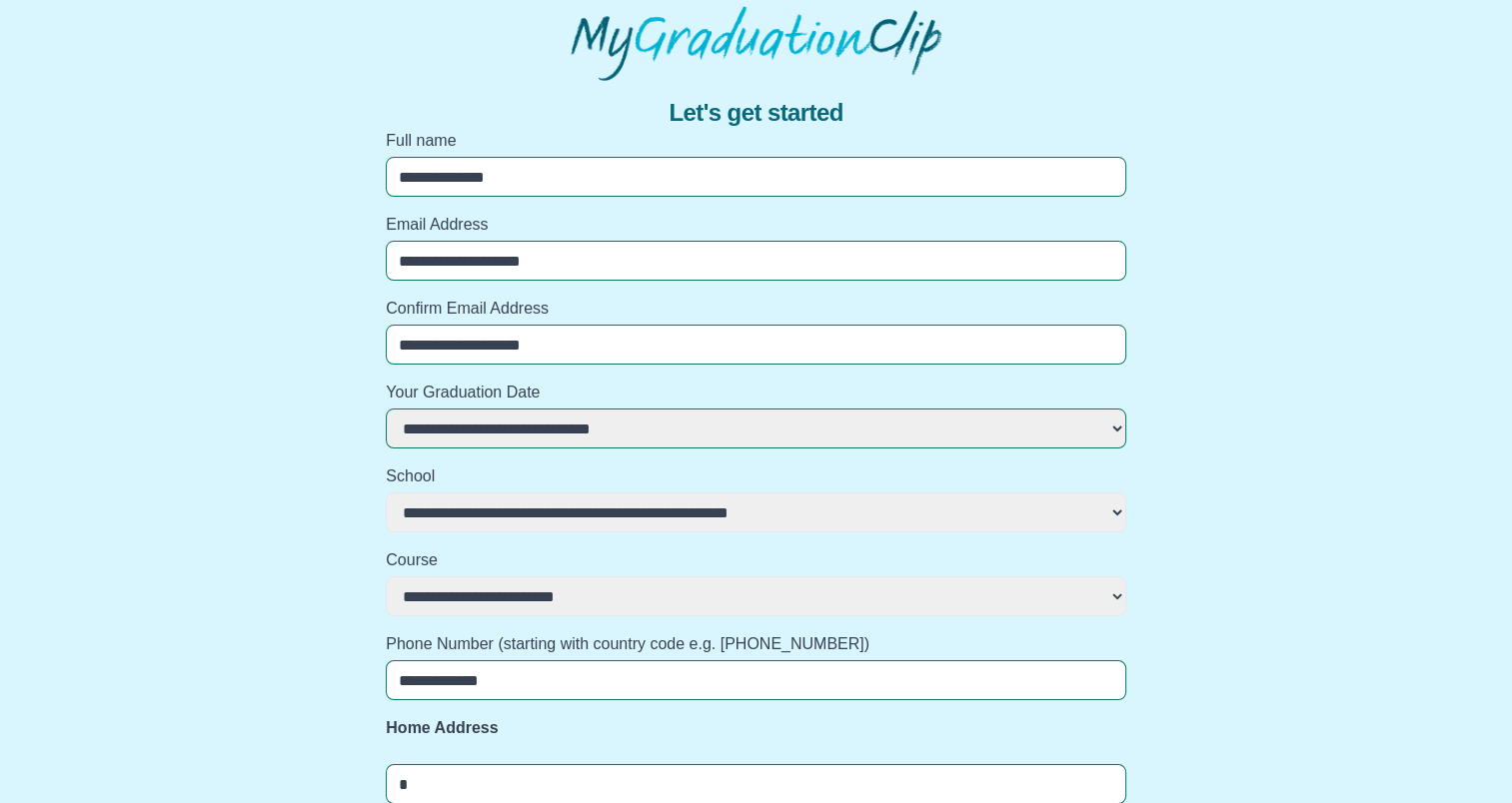 select 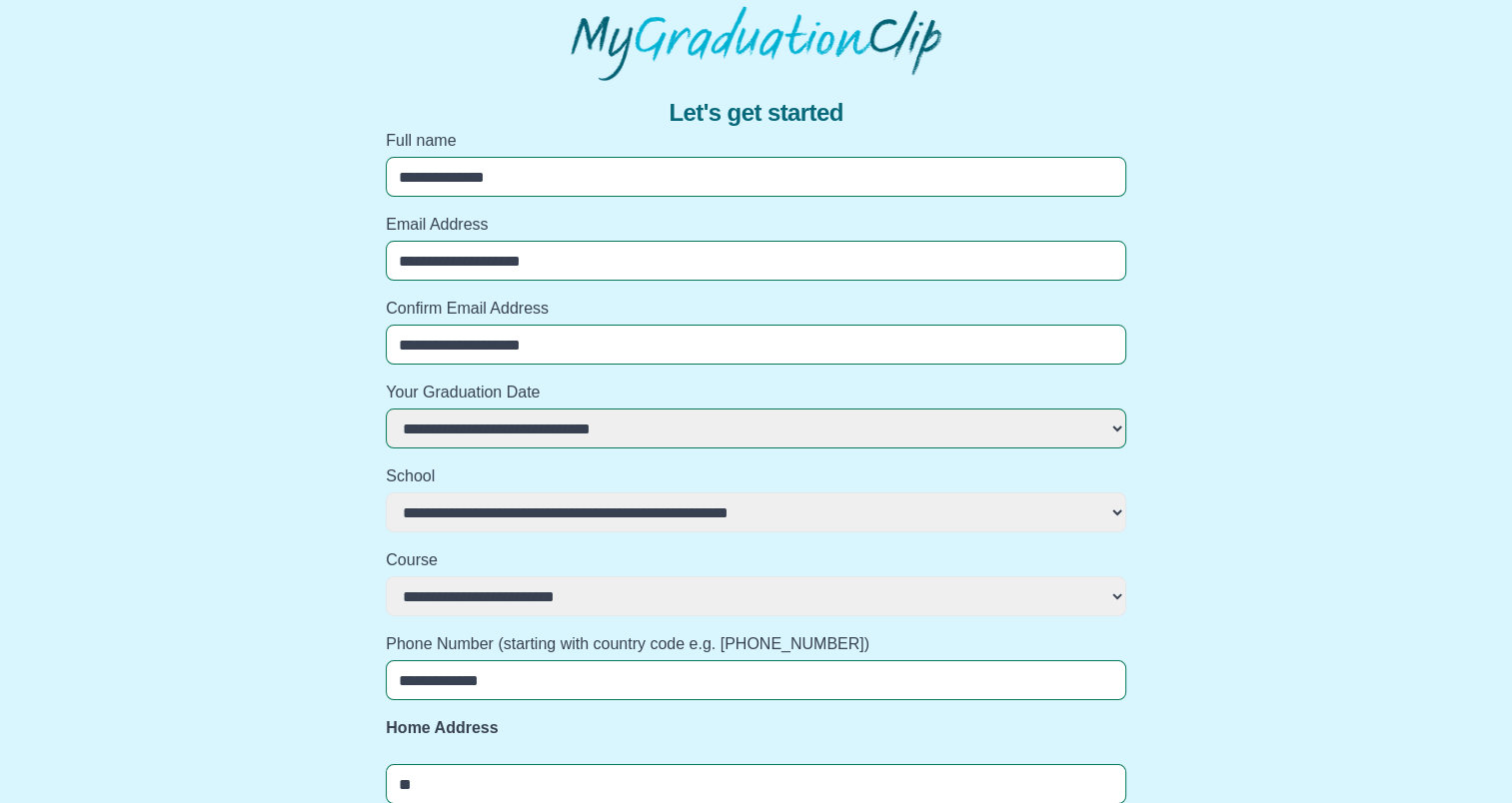 select 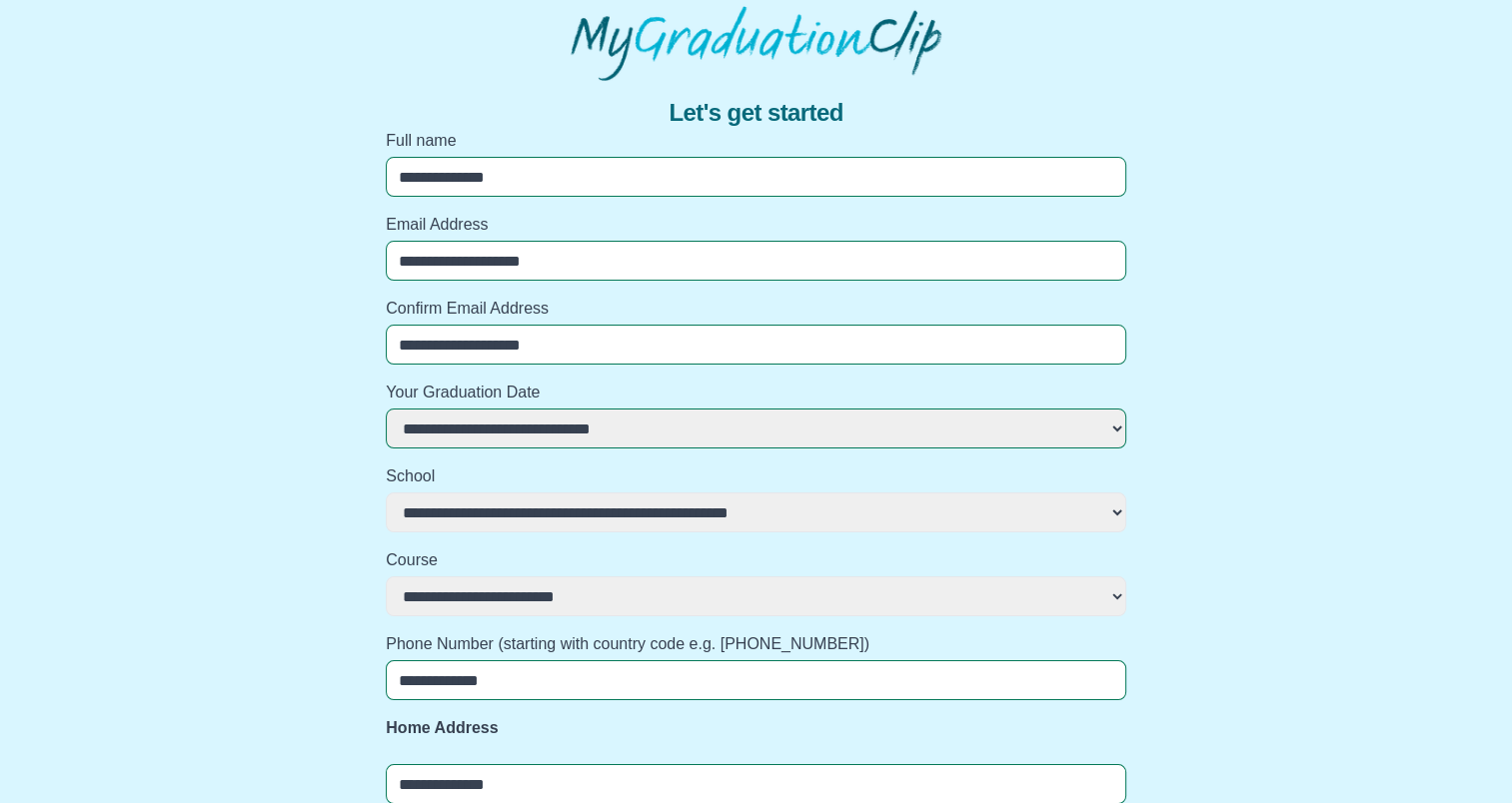 type on "**********" 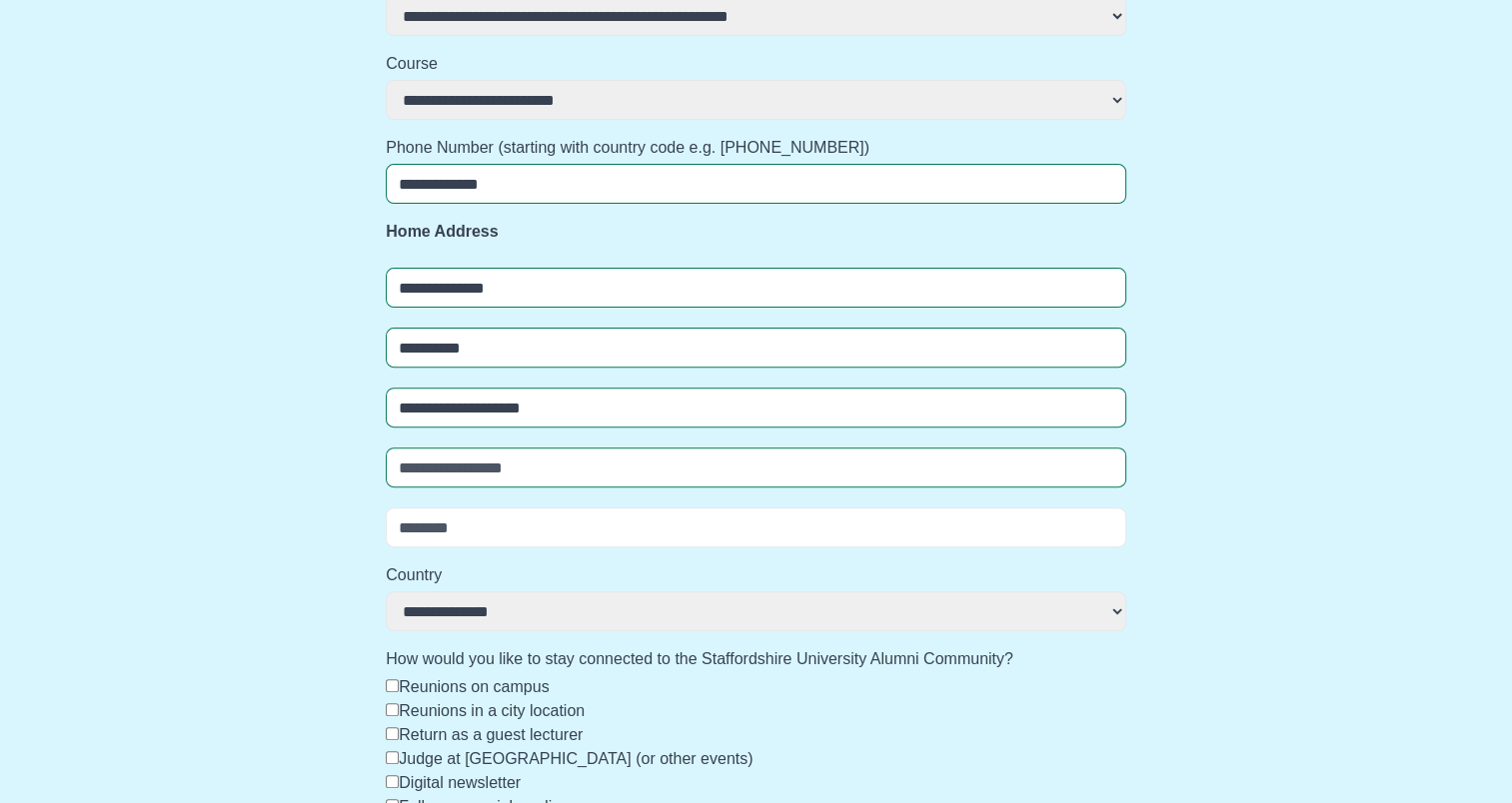 scroll, scrollTop: 615, scrollLeft: 0, axis: vertical 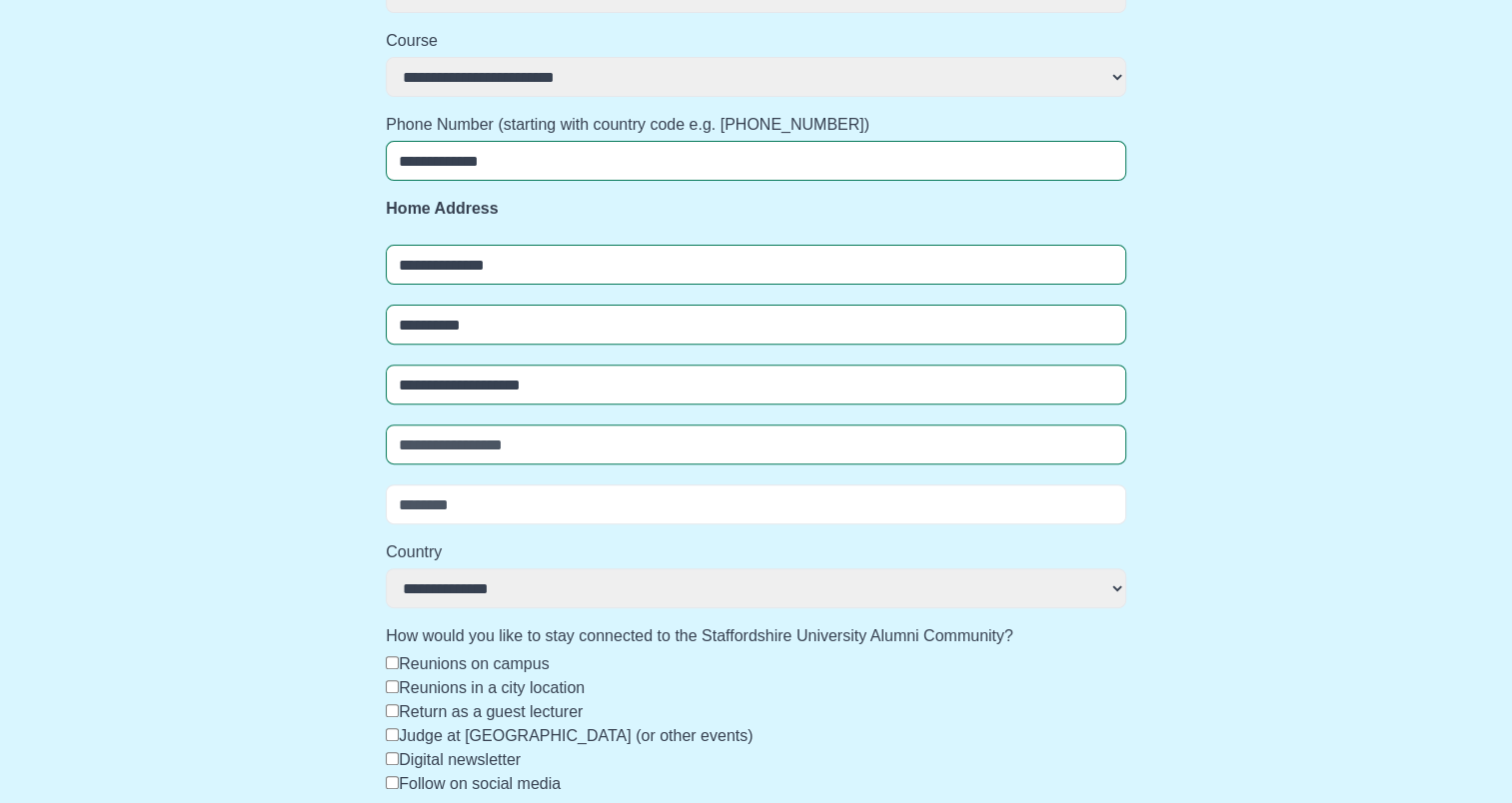 click at bounding box center [756, 444] 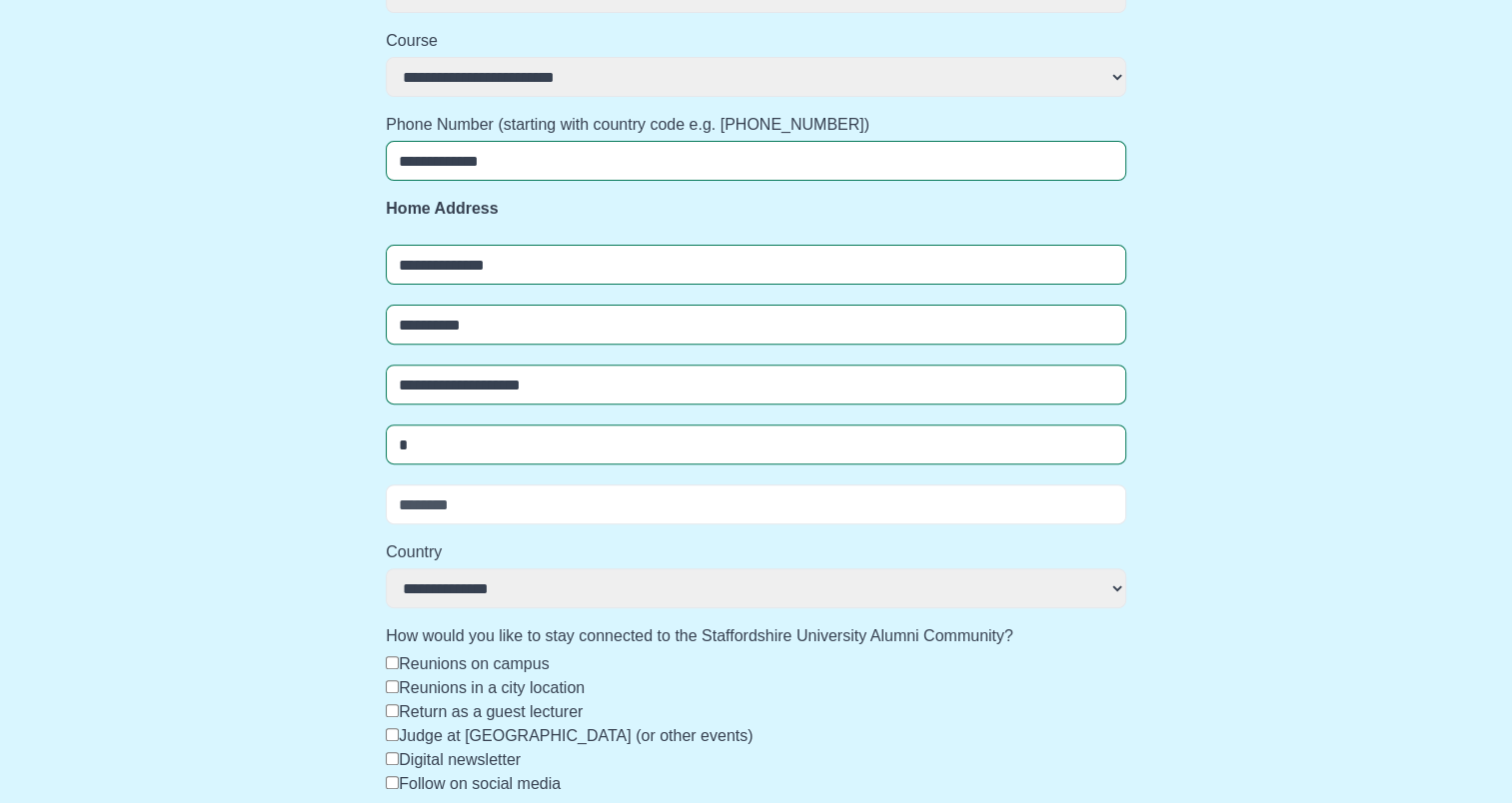 select 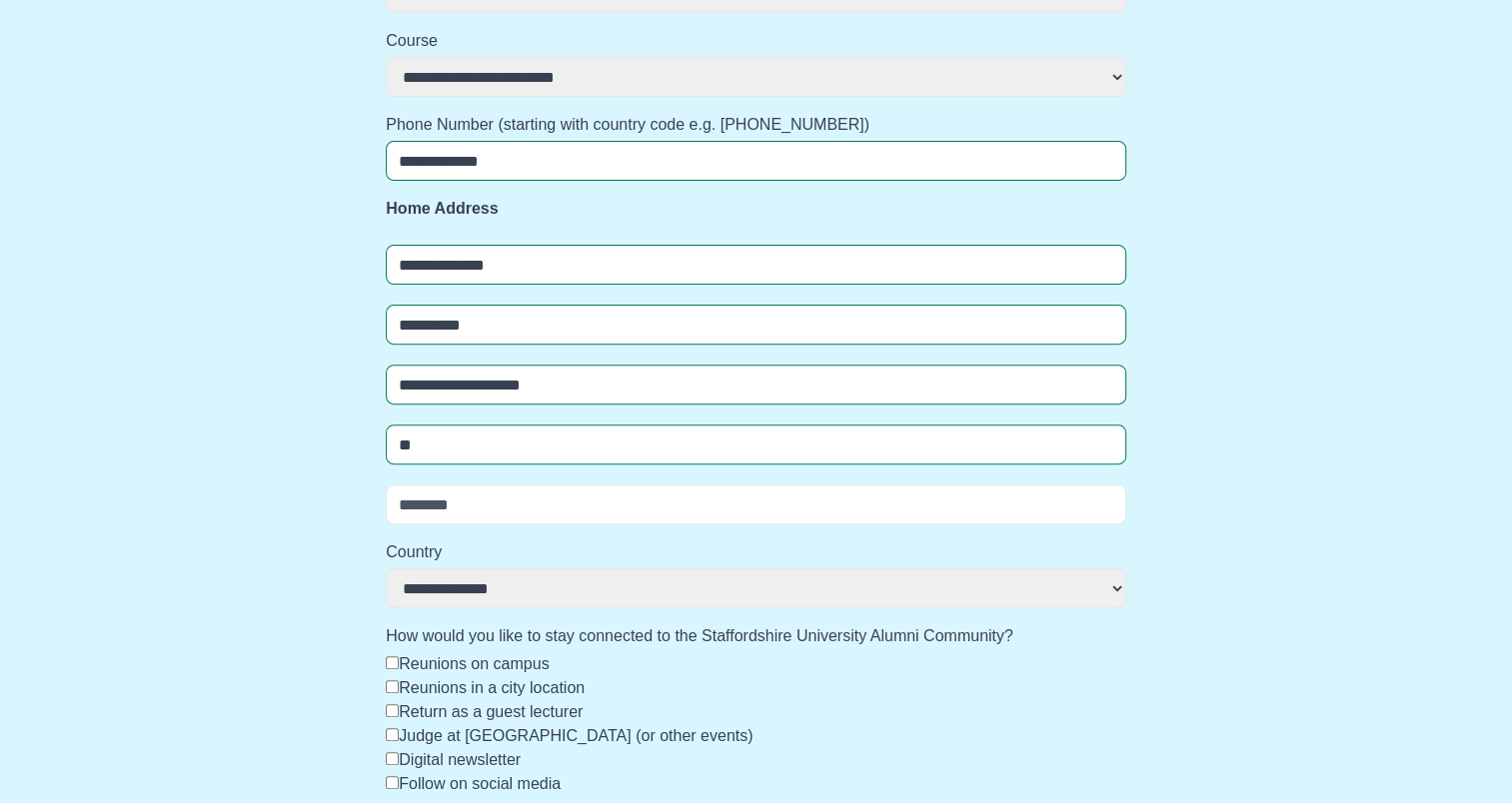 select 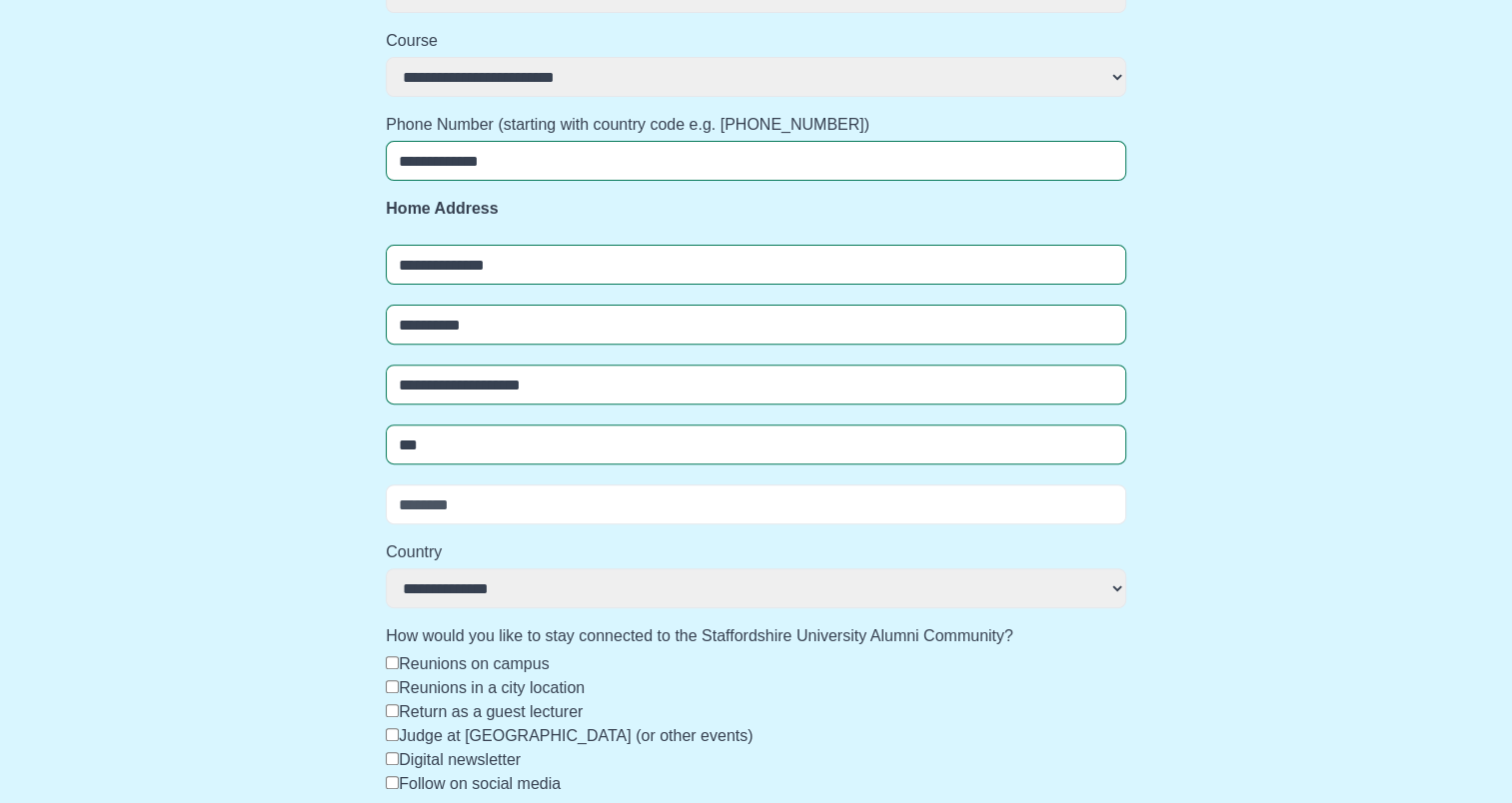 select 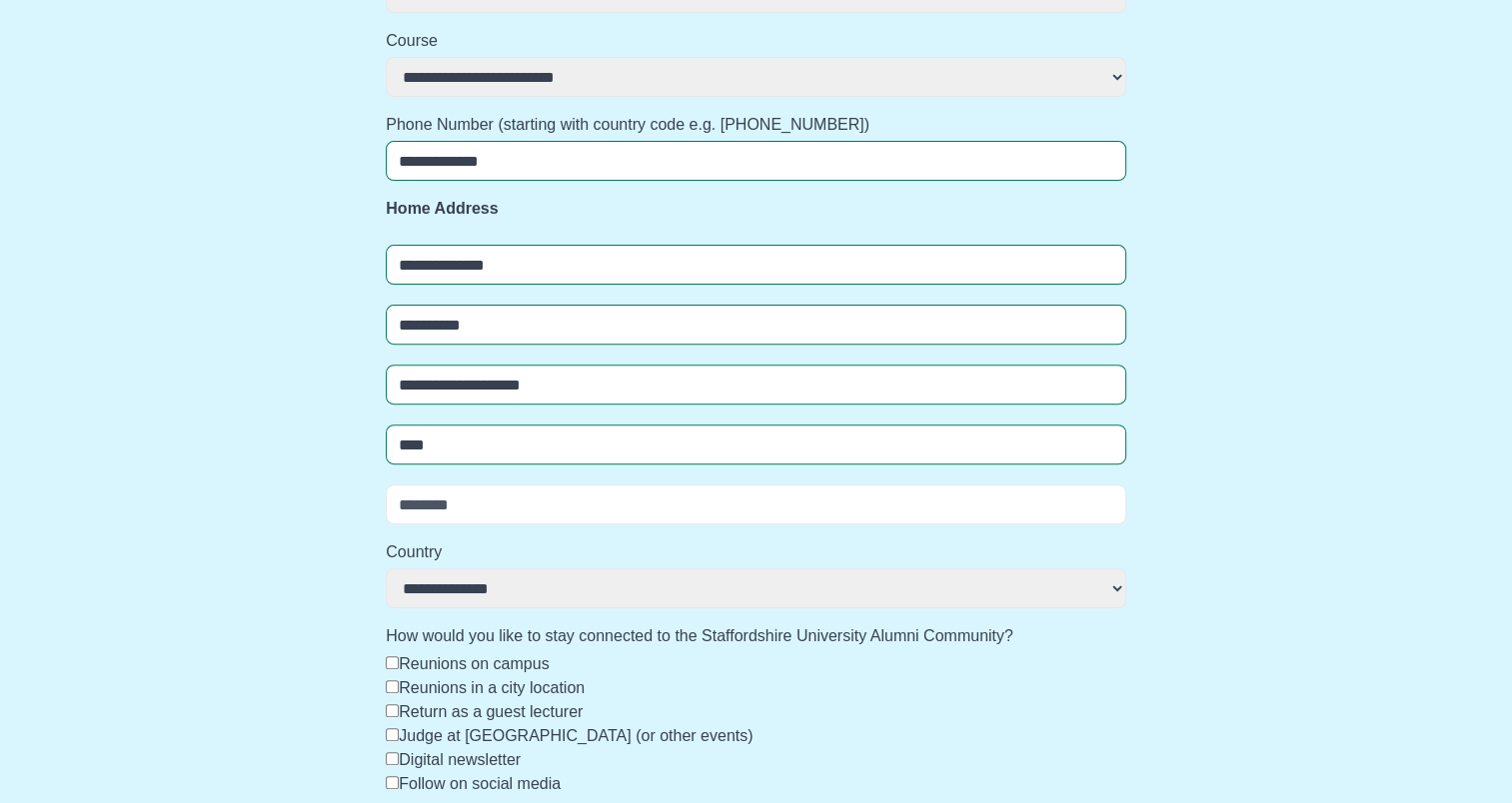 select 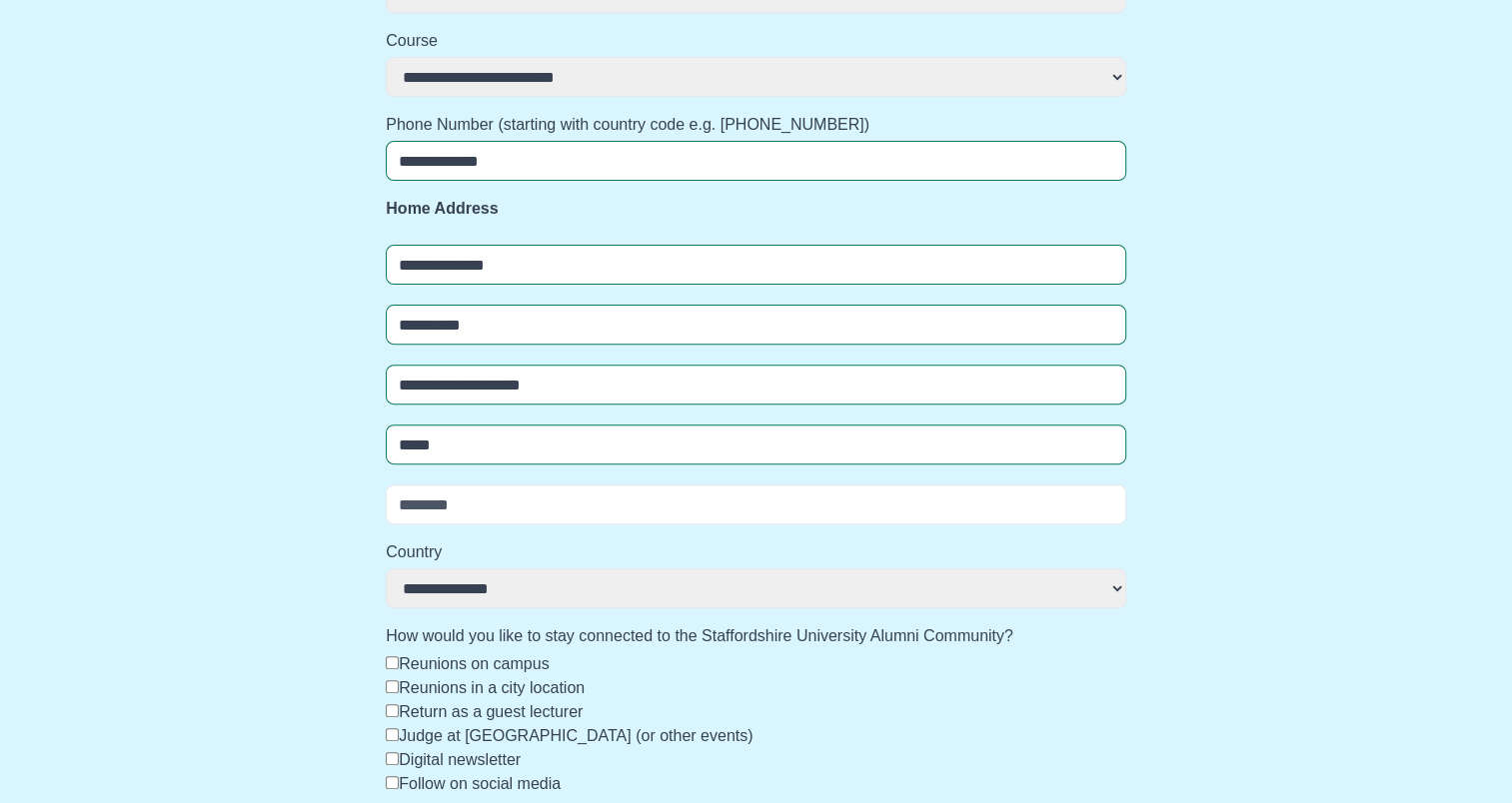 select 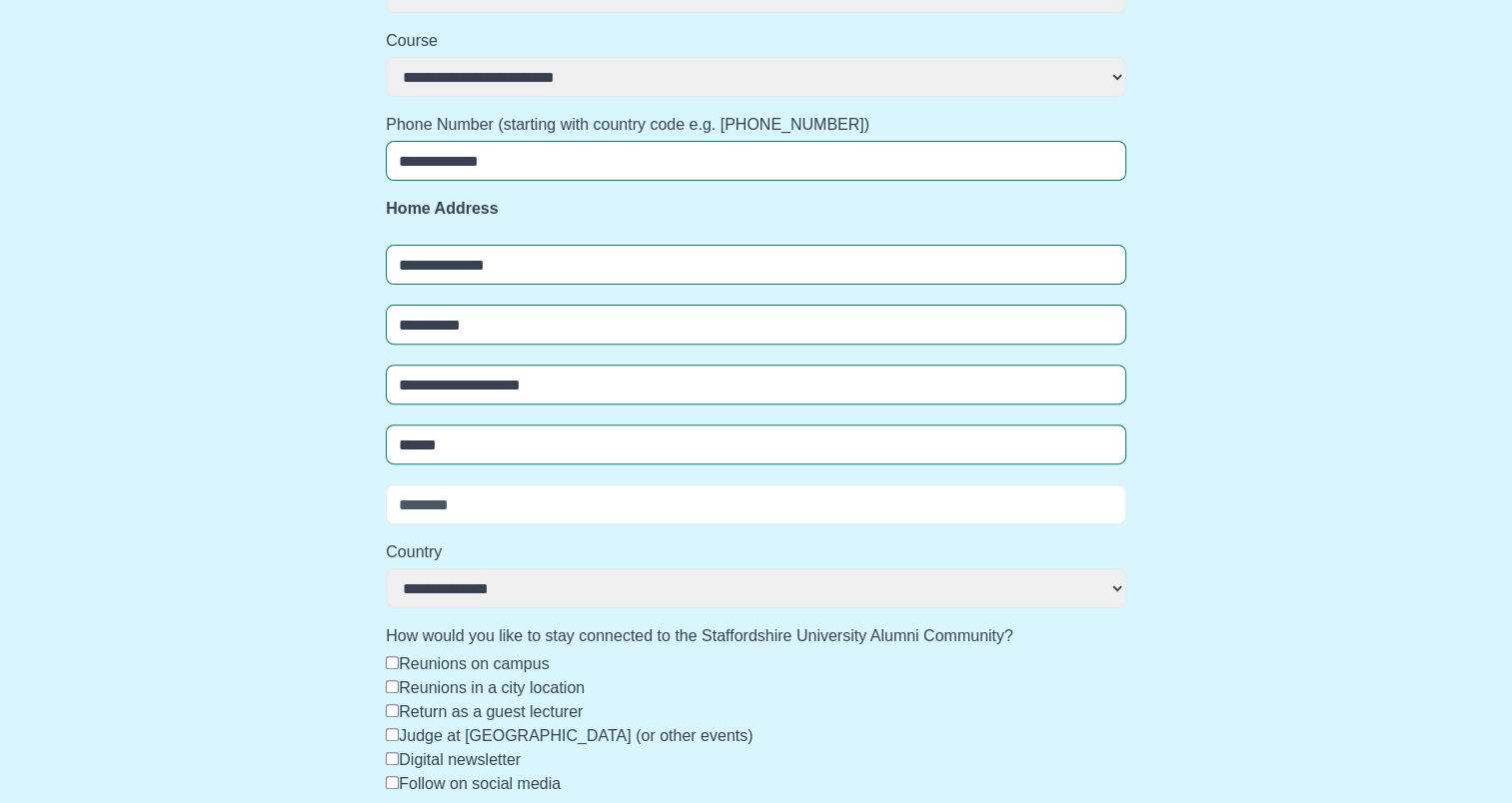 select 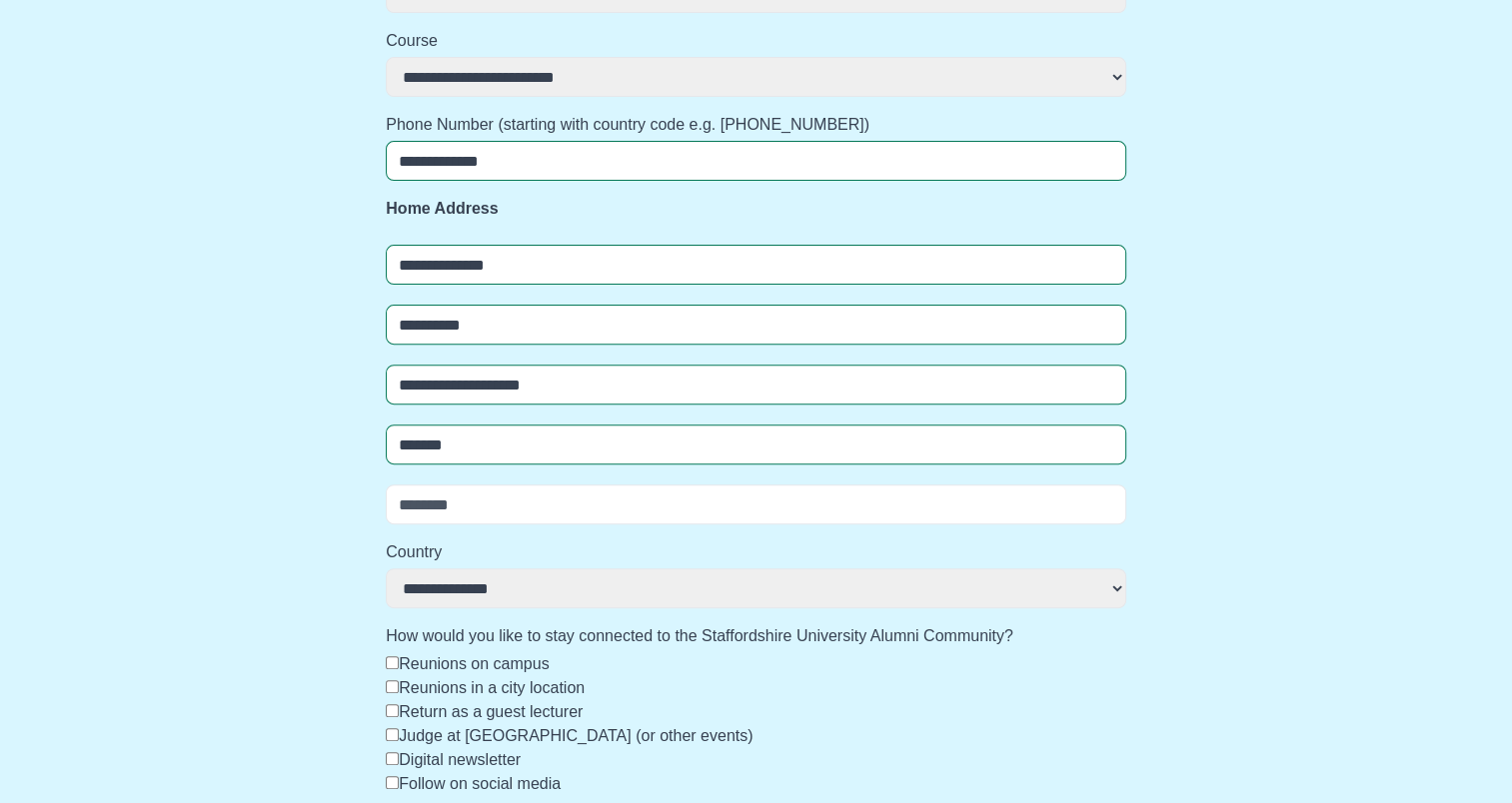 select 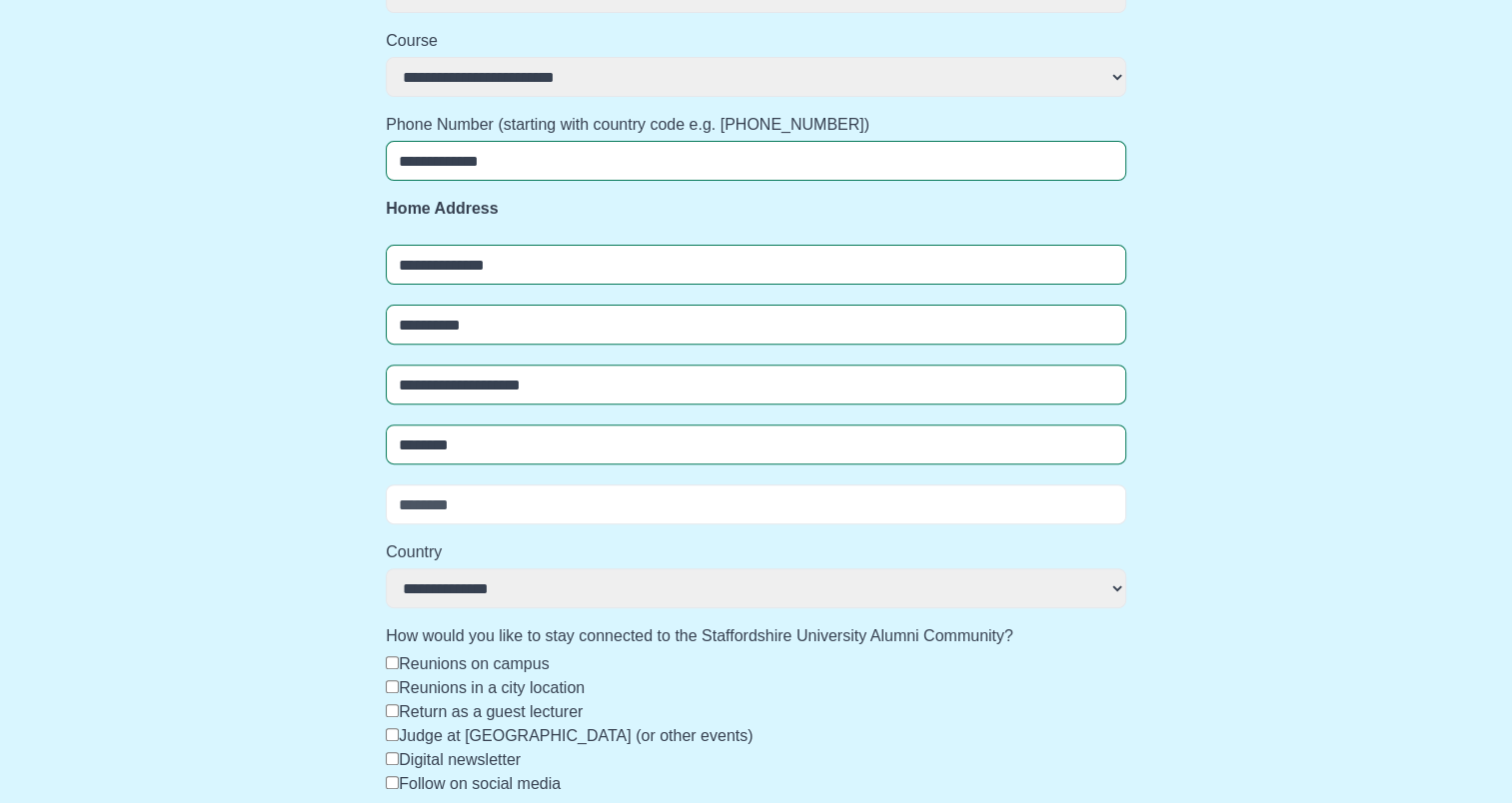 select 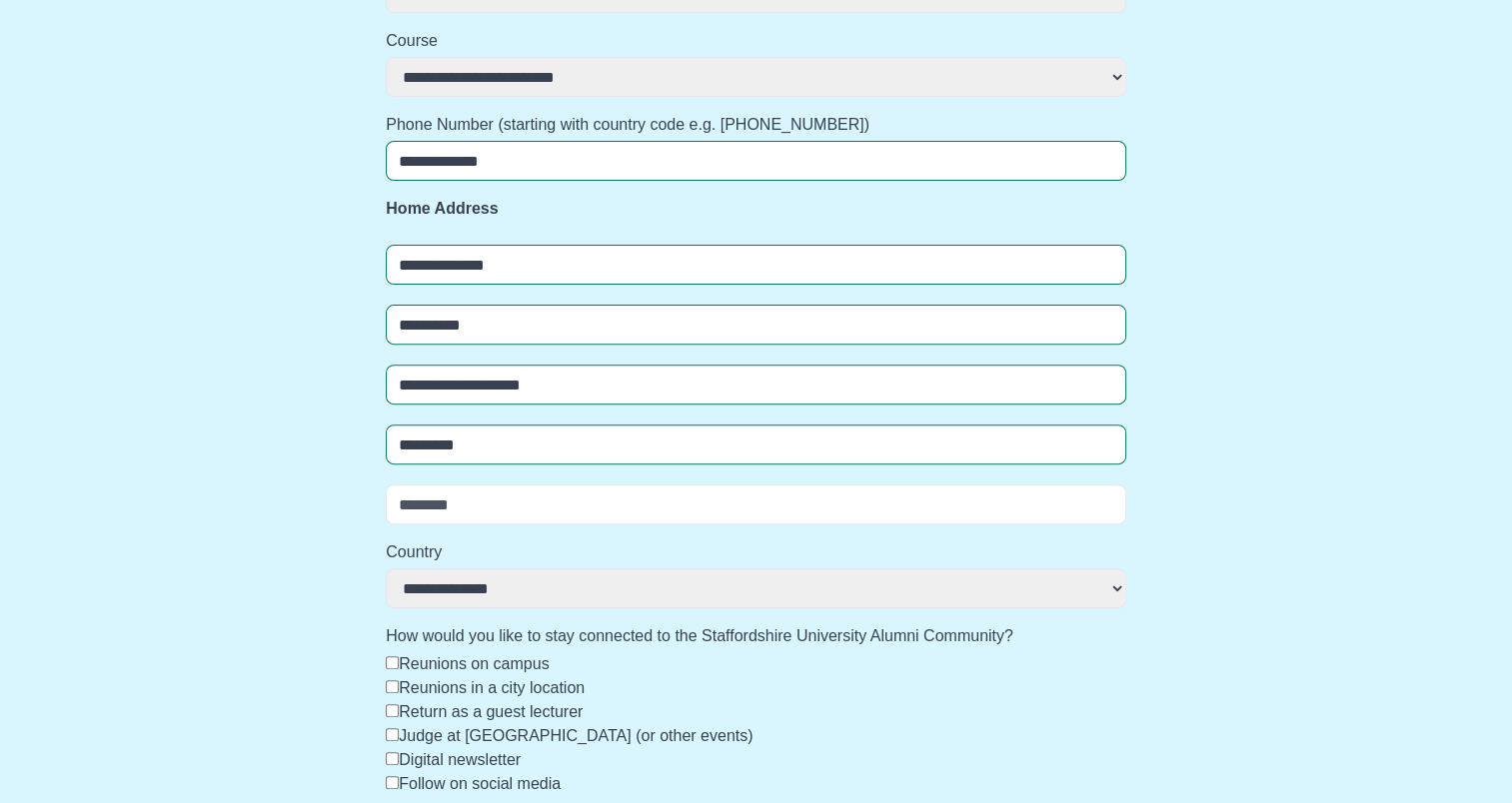 type 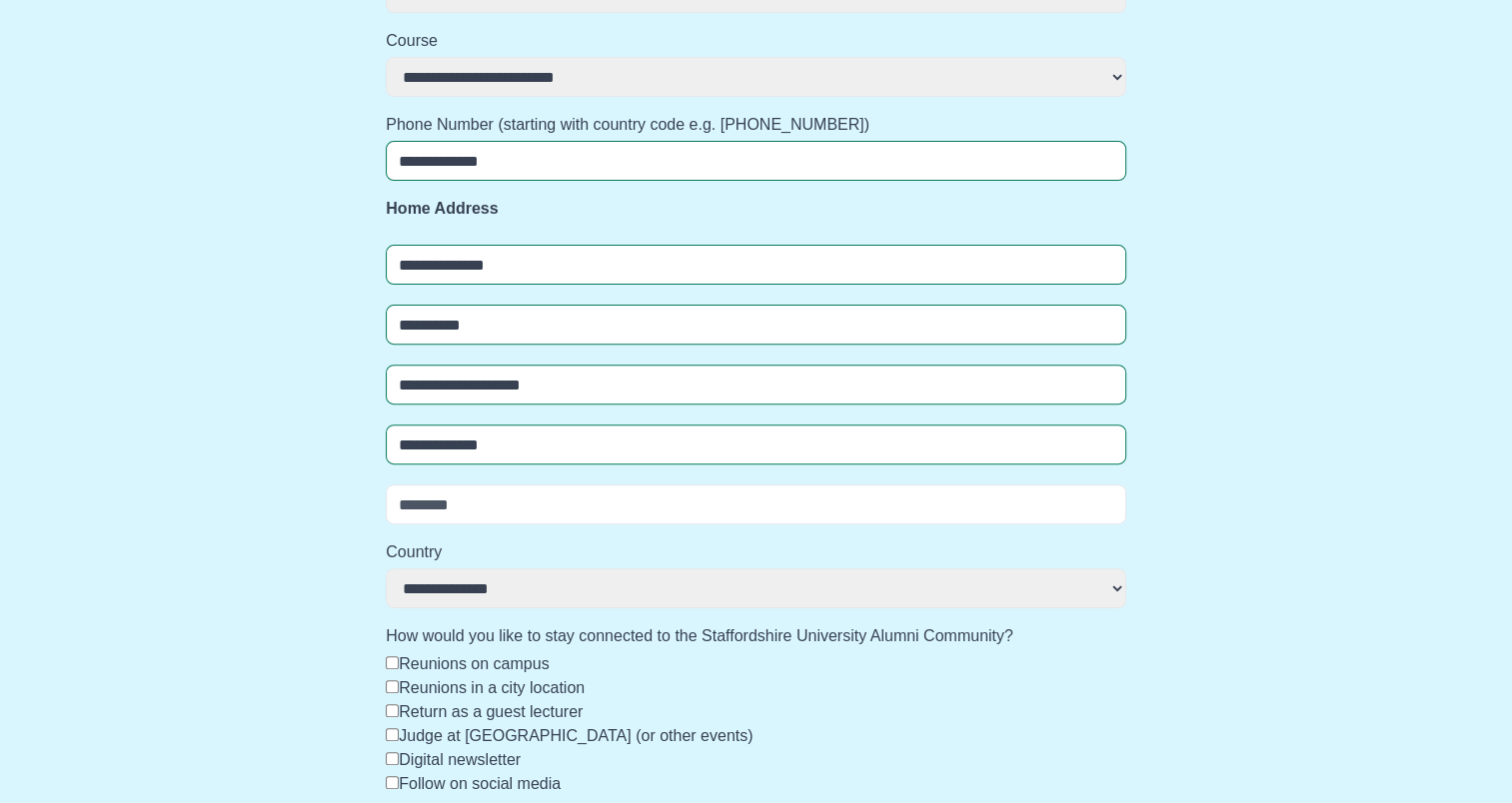 click at bounding box center [756, 504] 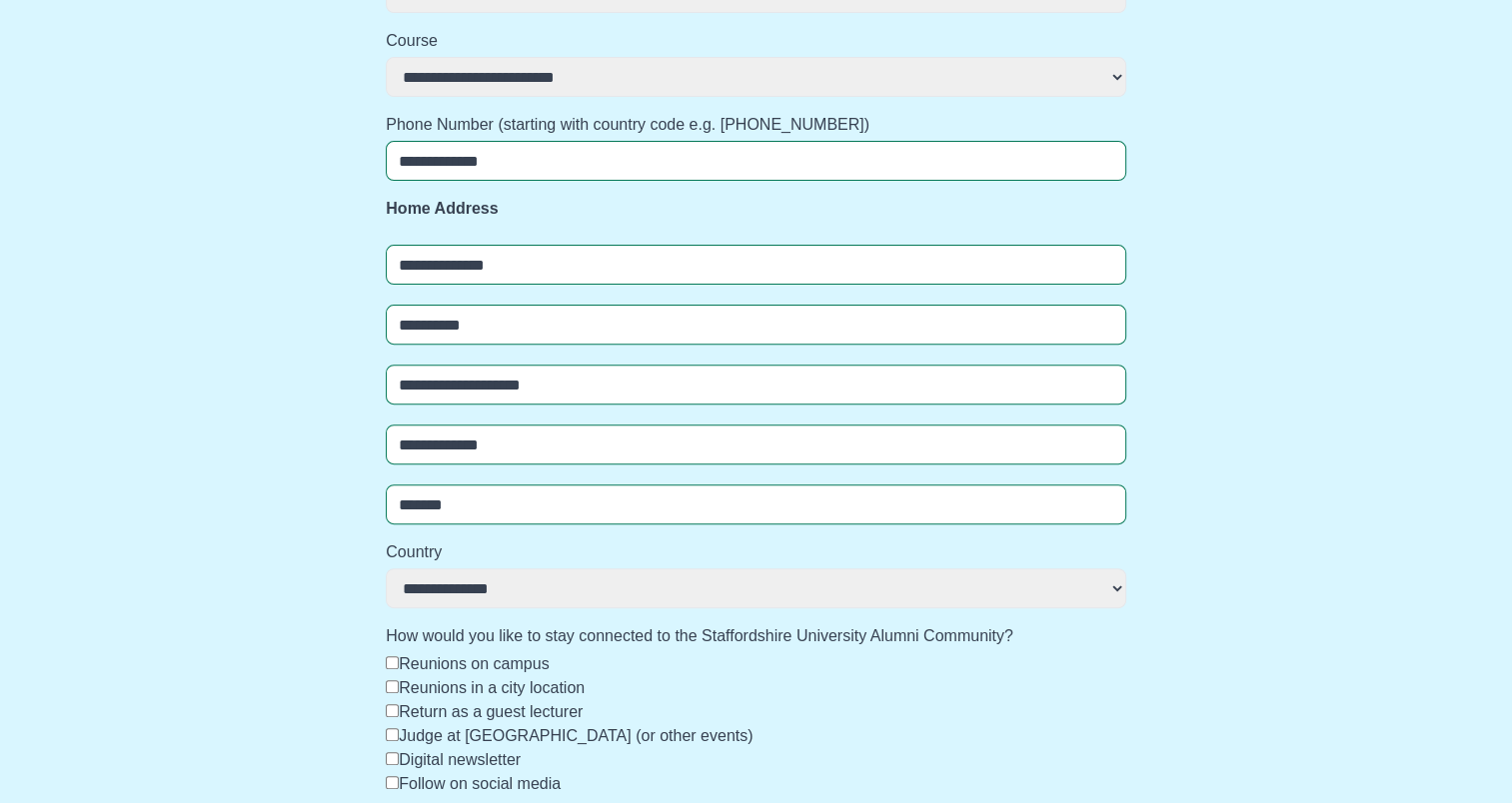 click on "**********" at bounding box center [756, 318] 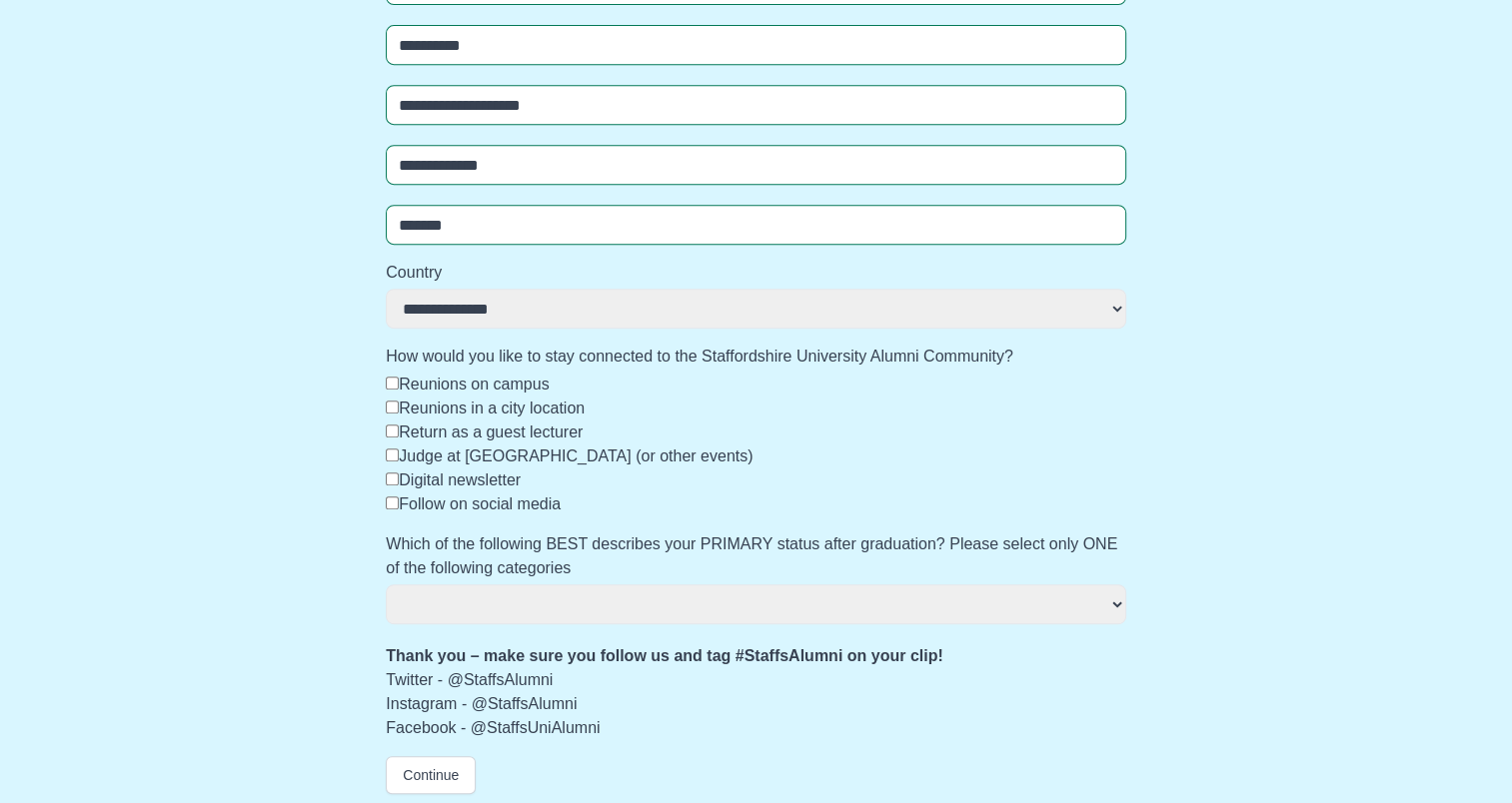 scroll, scrollTop: 901, scrollLeft: 0, axis: vertical 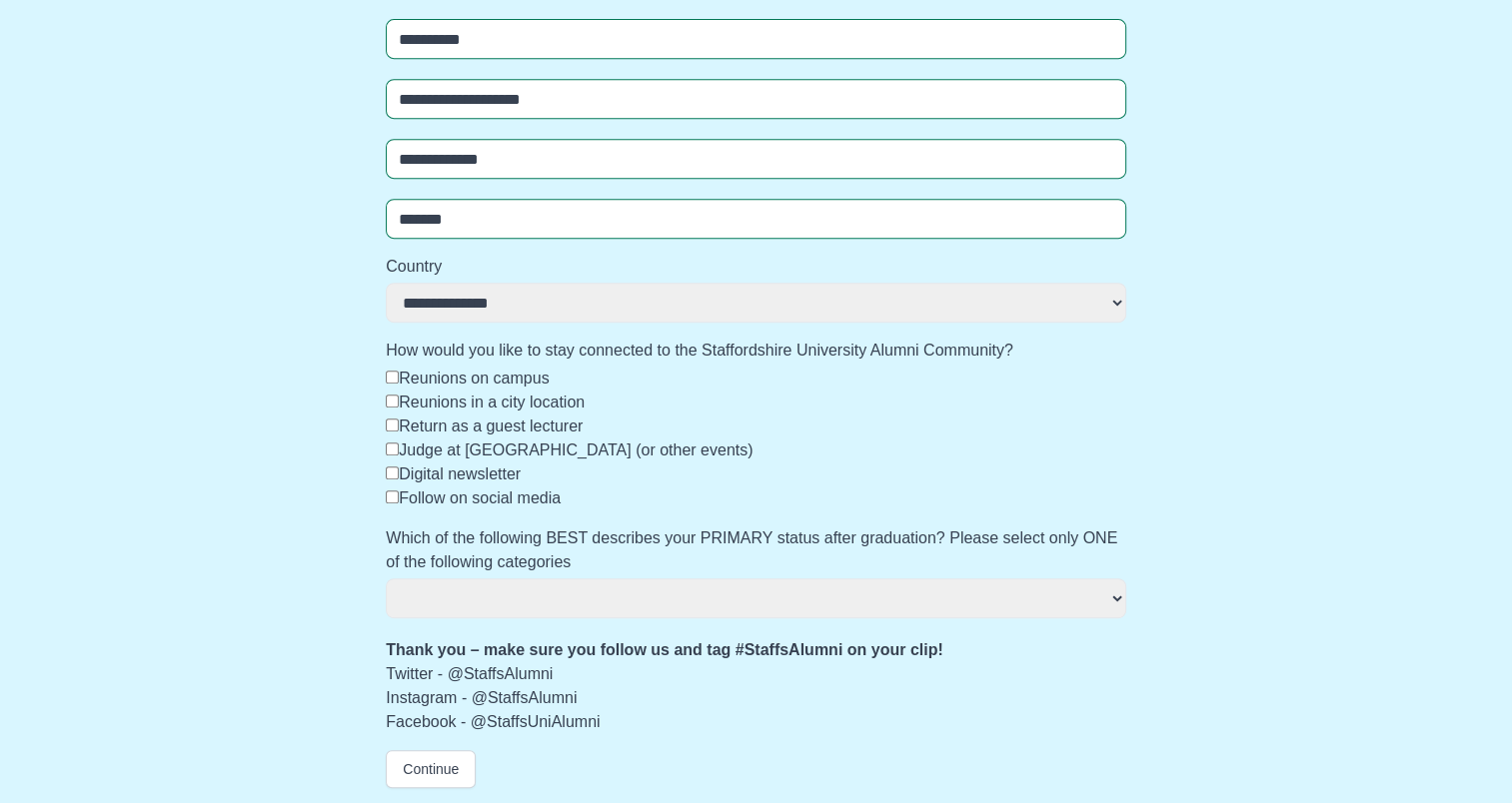 click on "**********" at bounding box center [756, 598] 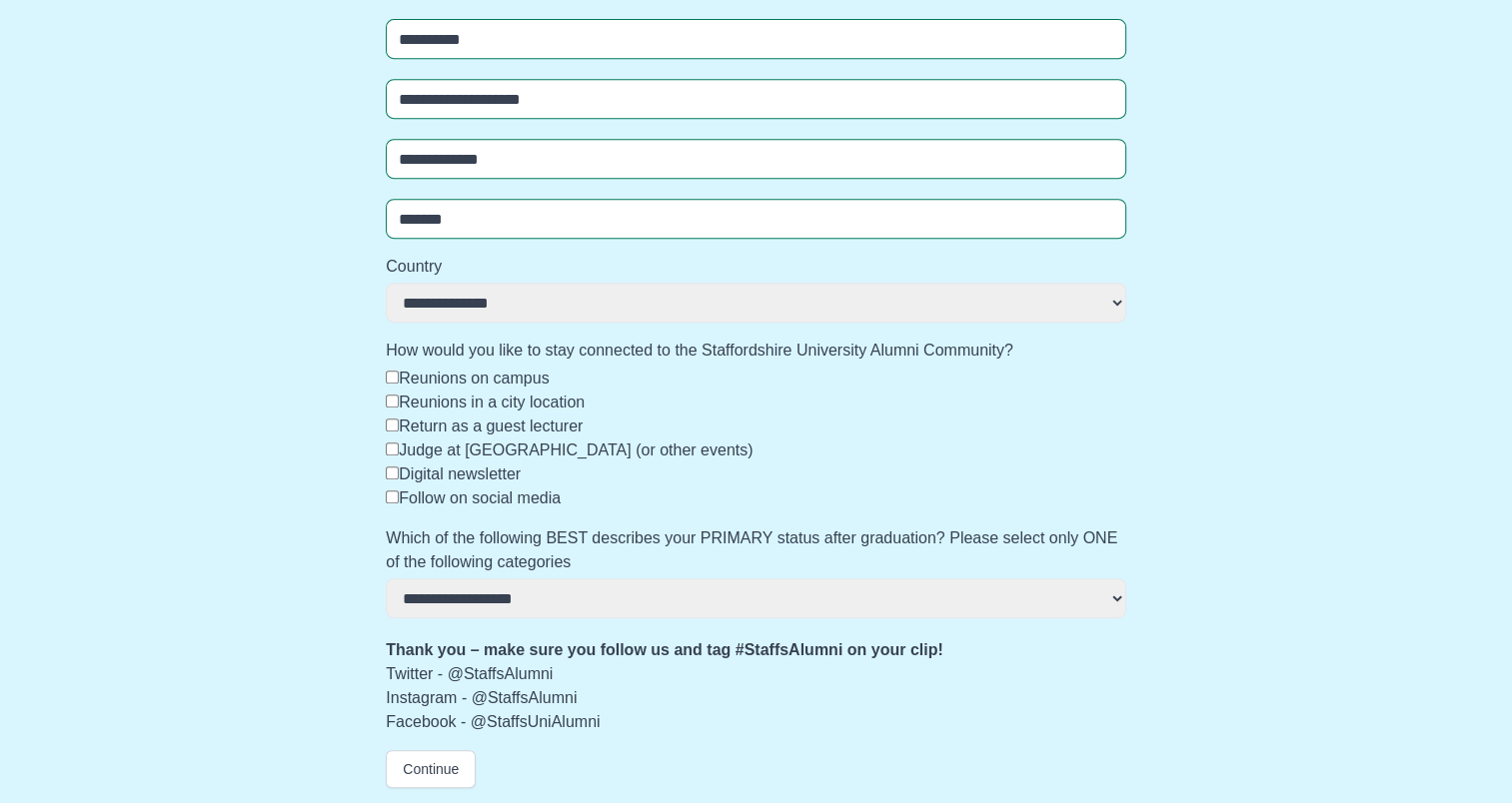 click on "**********" at bounding box center (756, 598) 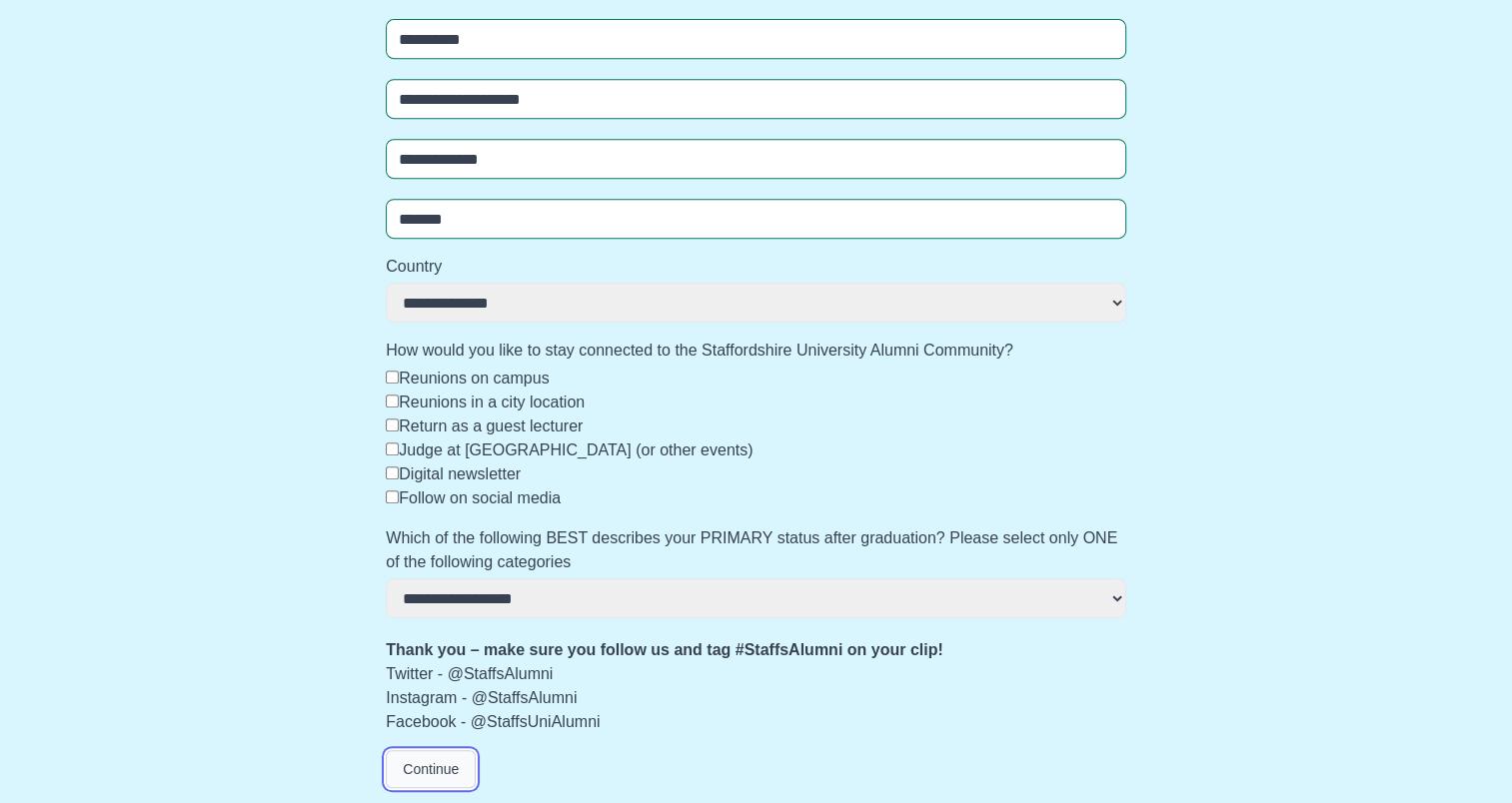 click on "Continue" at bounding box center (431, 769) 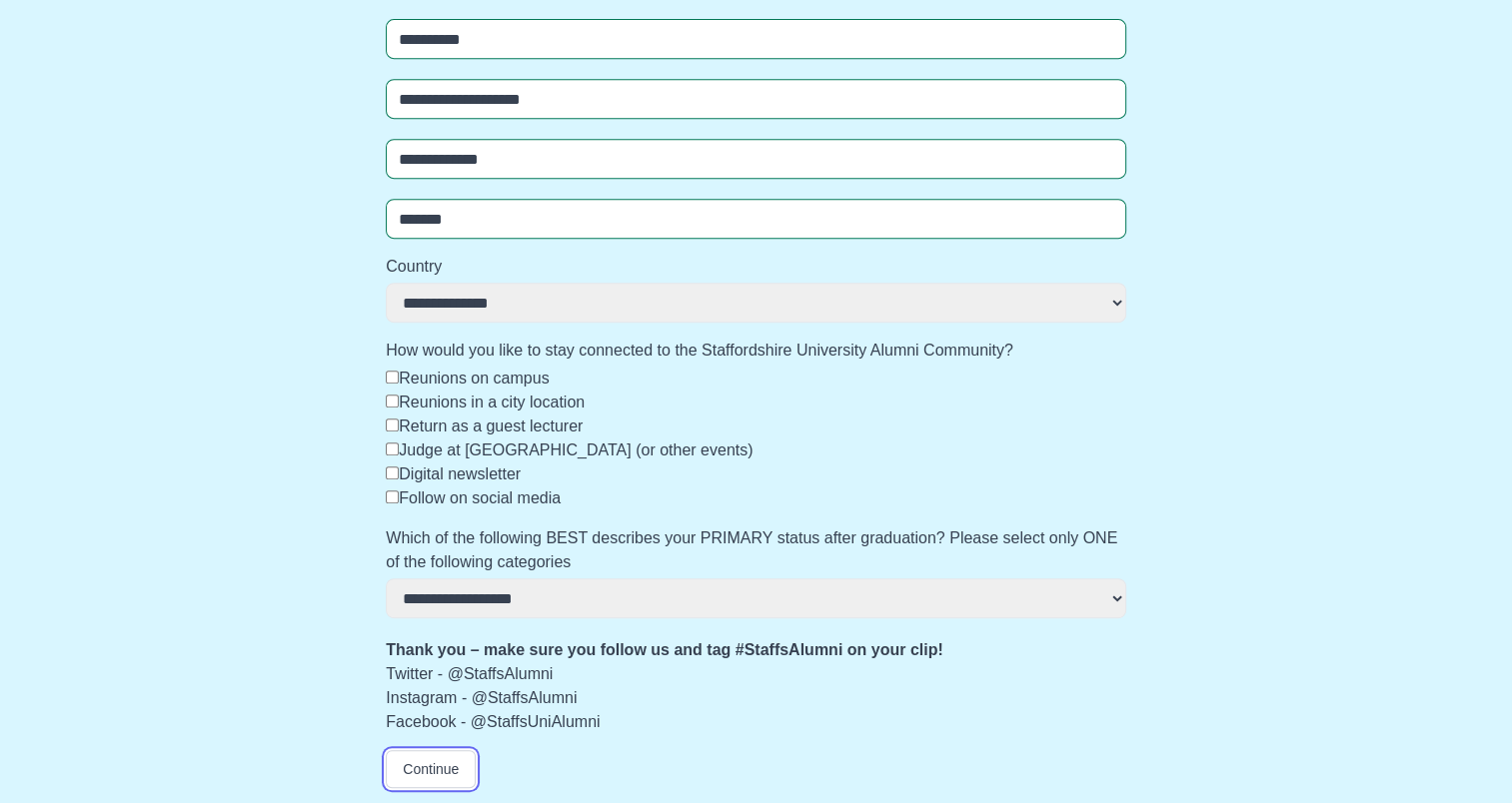 scroll, scrollTop: 199, scrollLeft: 0, axis: vertical 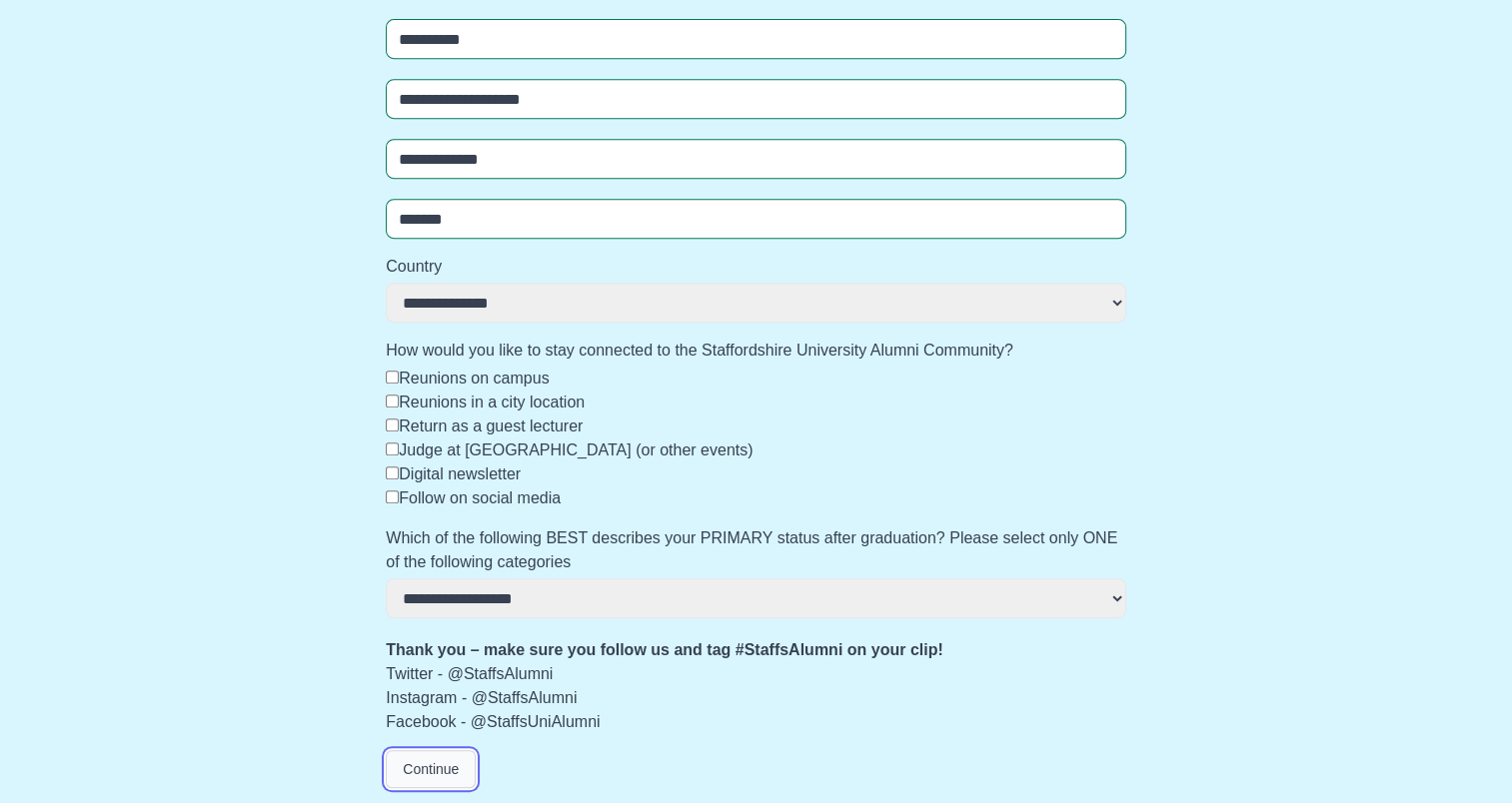 click on "Continue" at bounding box center (431, 769) 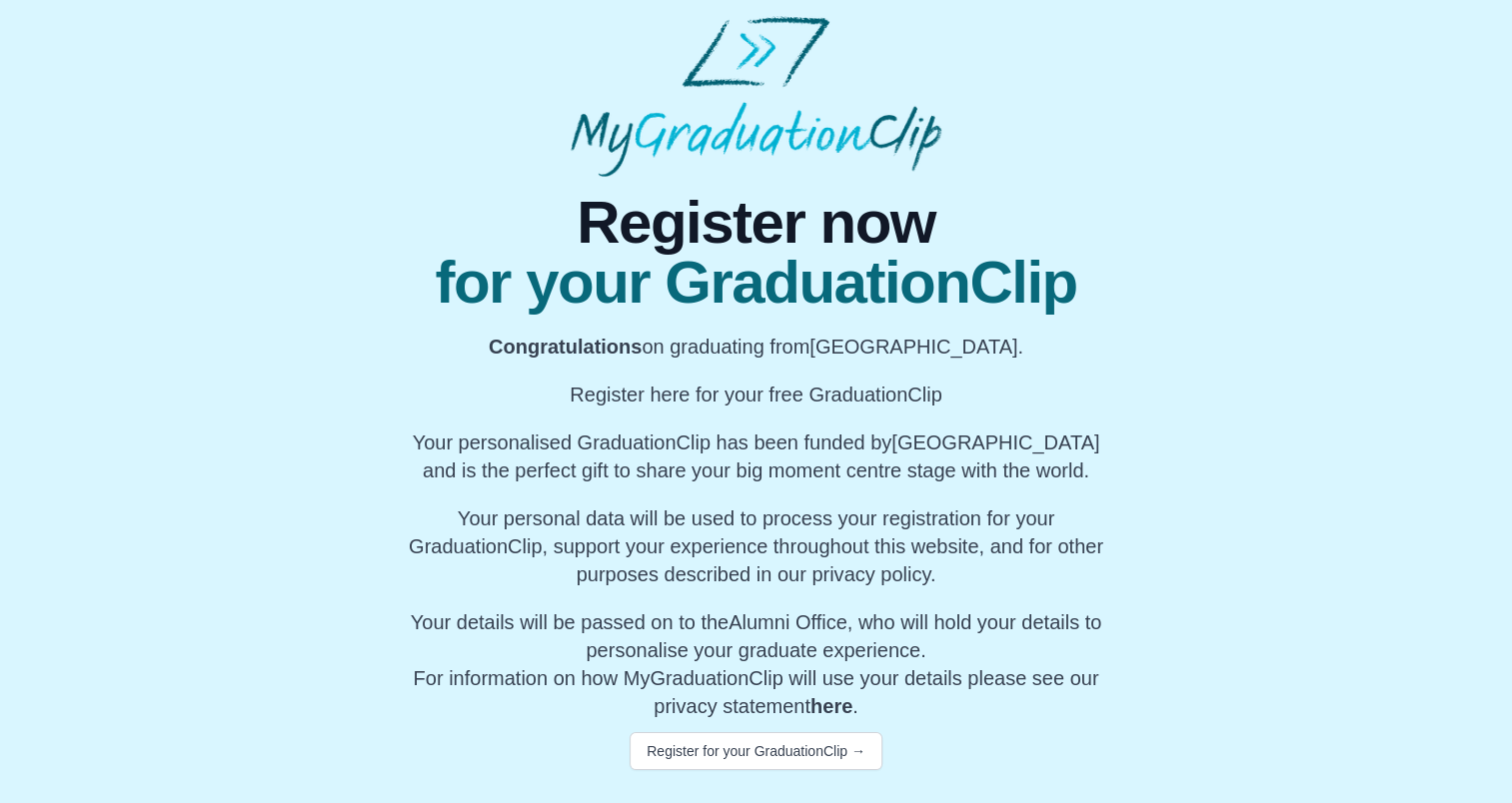 scroll, scrollTop: 70, scrollLeft: 0, axis: vertical 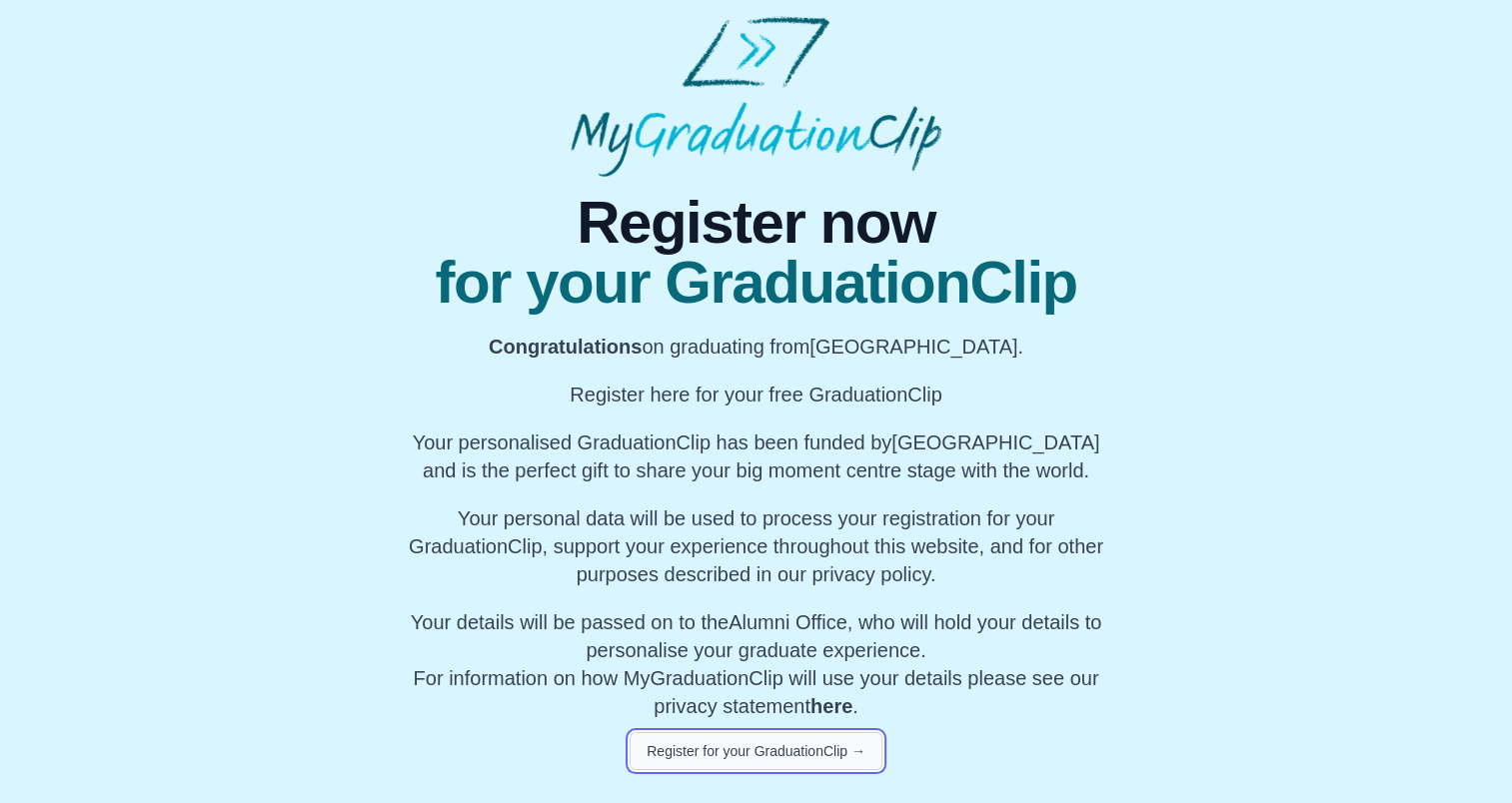 click on "Register for your GraduationClip →" at bounding box center (756, 751) 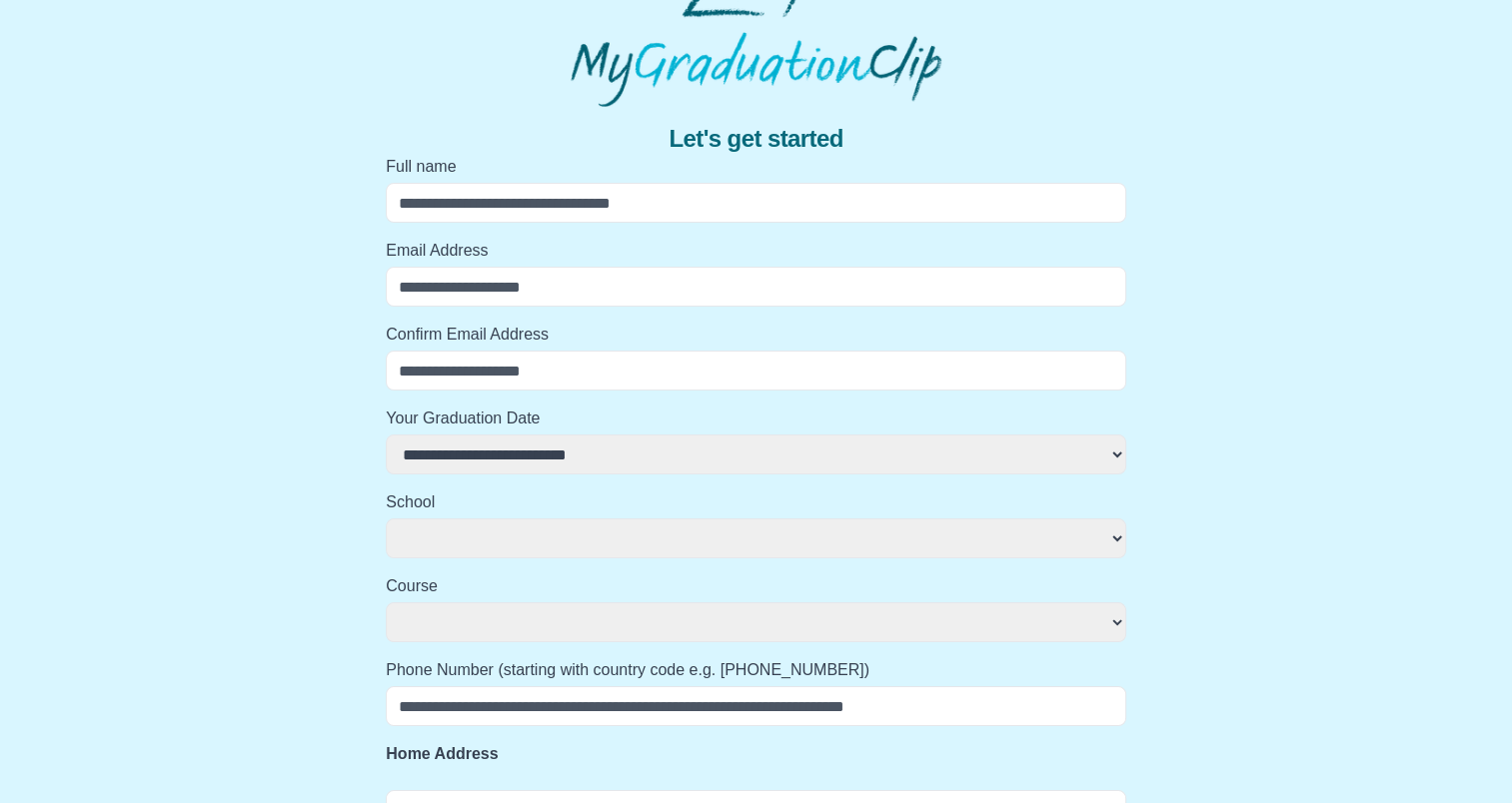 click on "Full name" at bounding box center (756, 203) 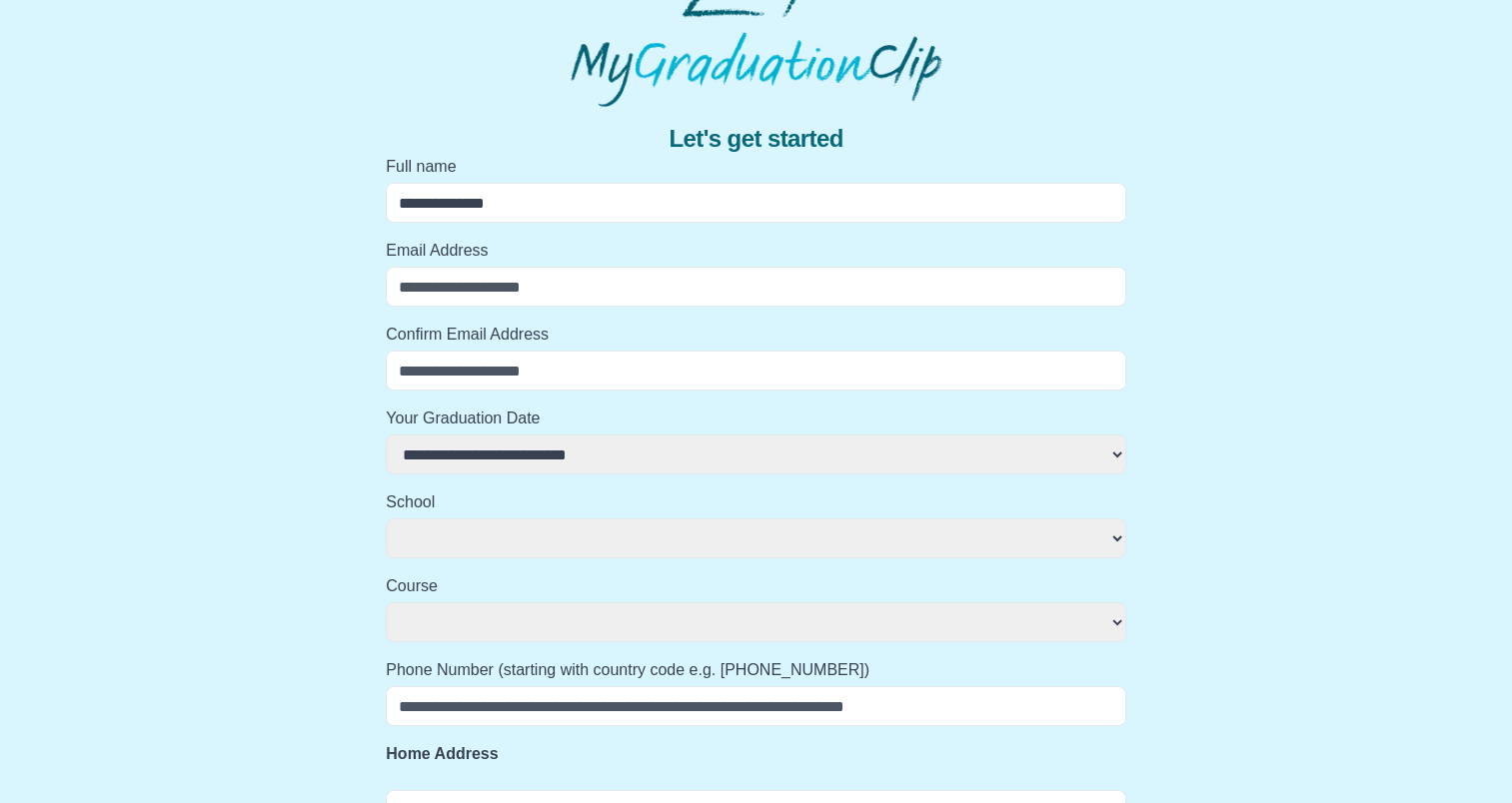type on "**********" 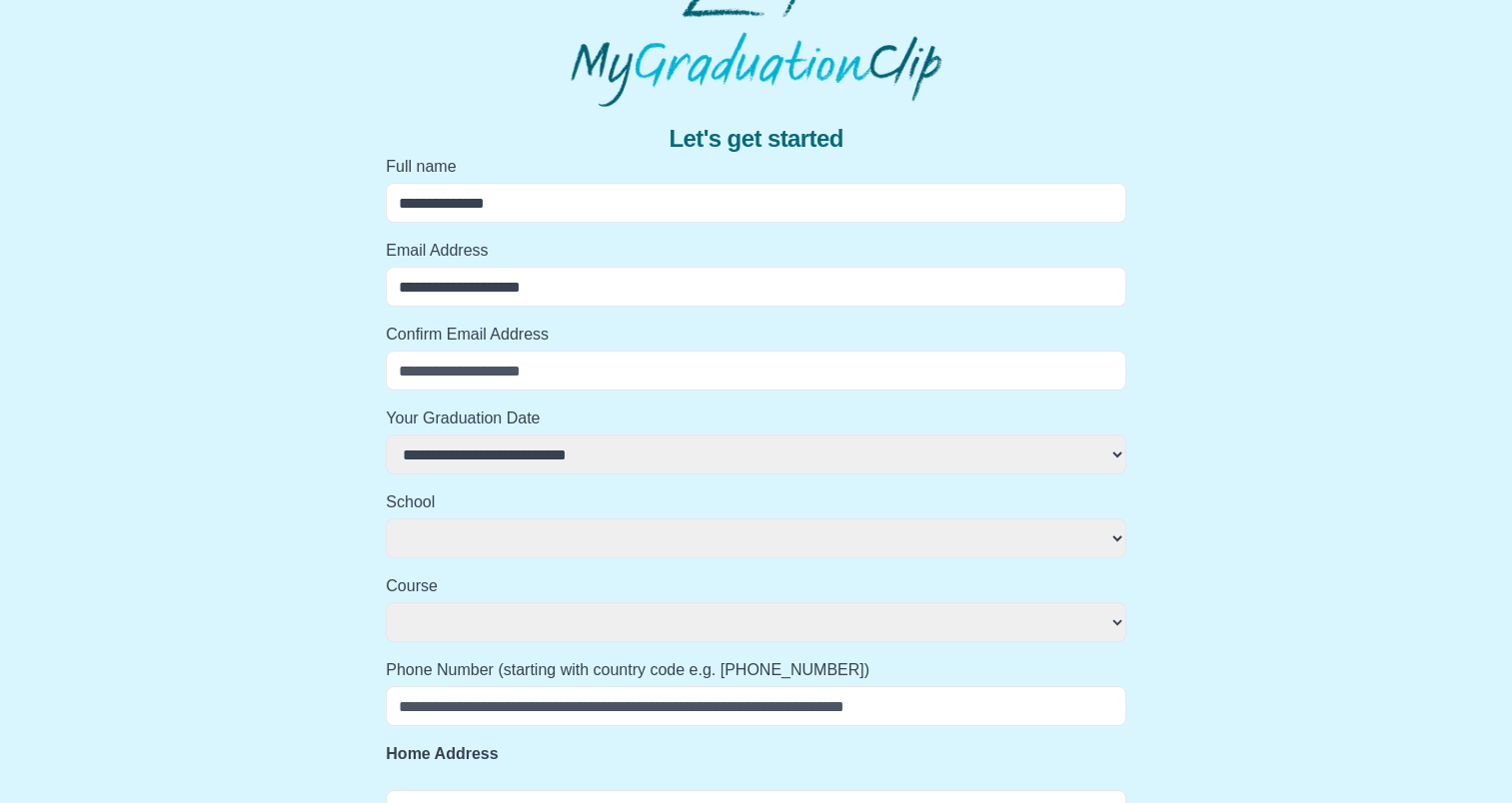 type on "**********" 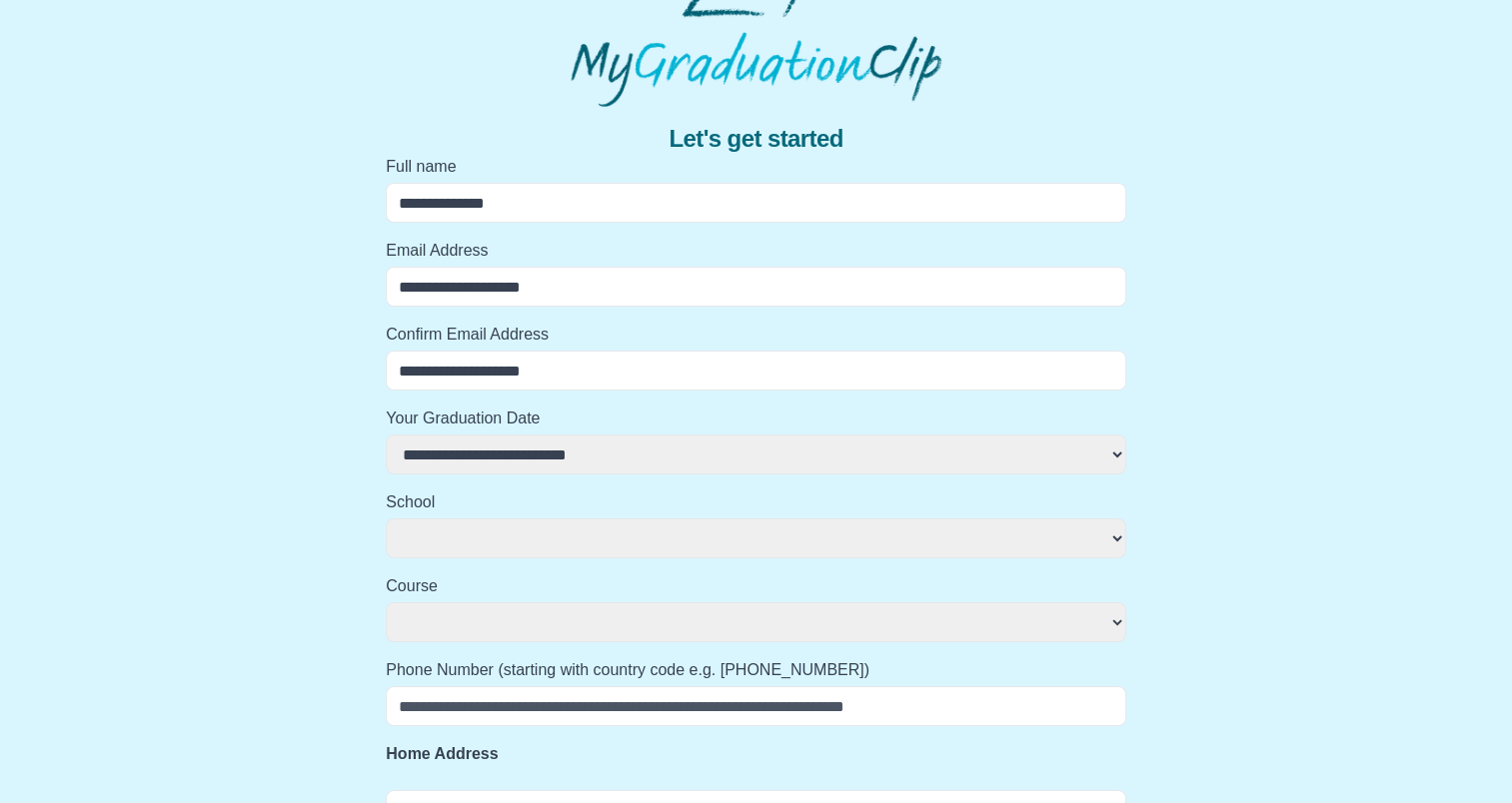 select 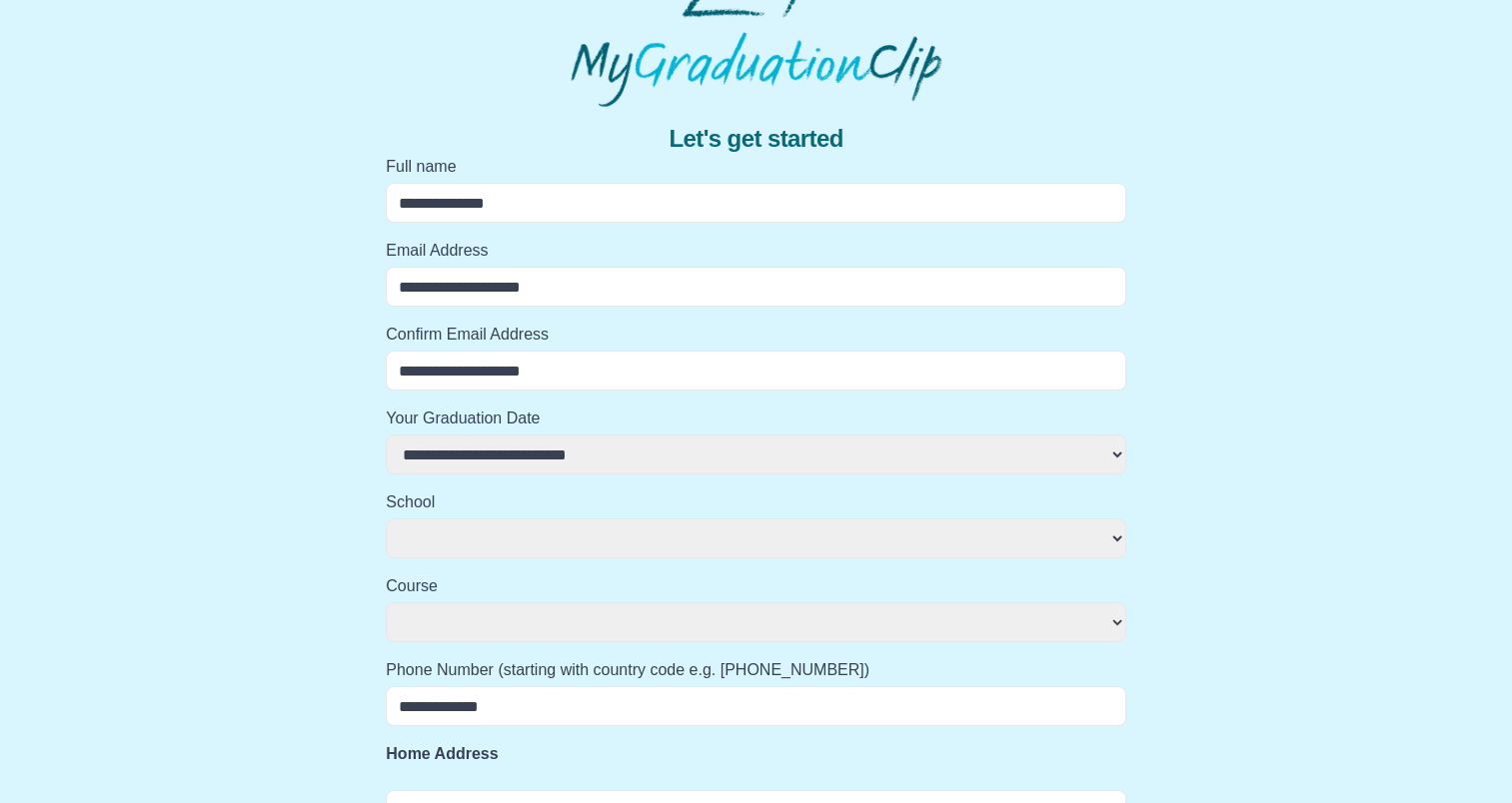 type on "**********" 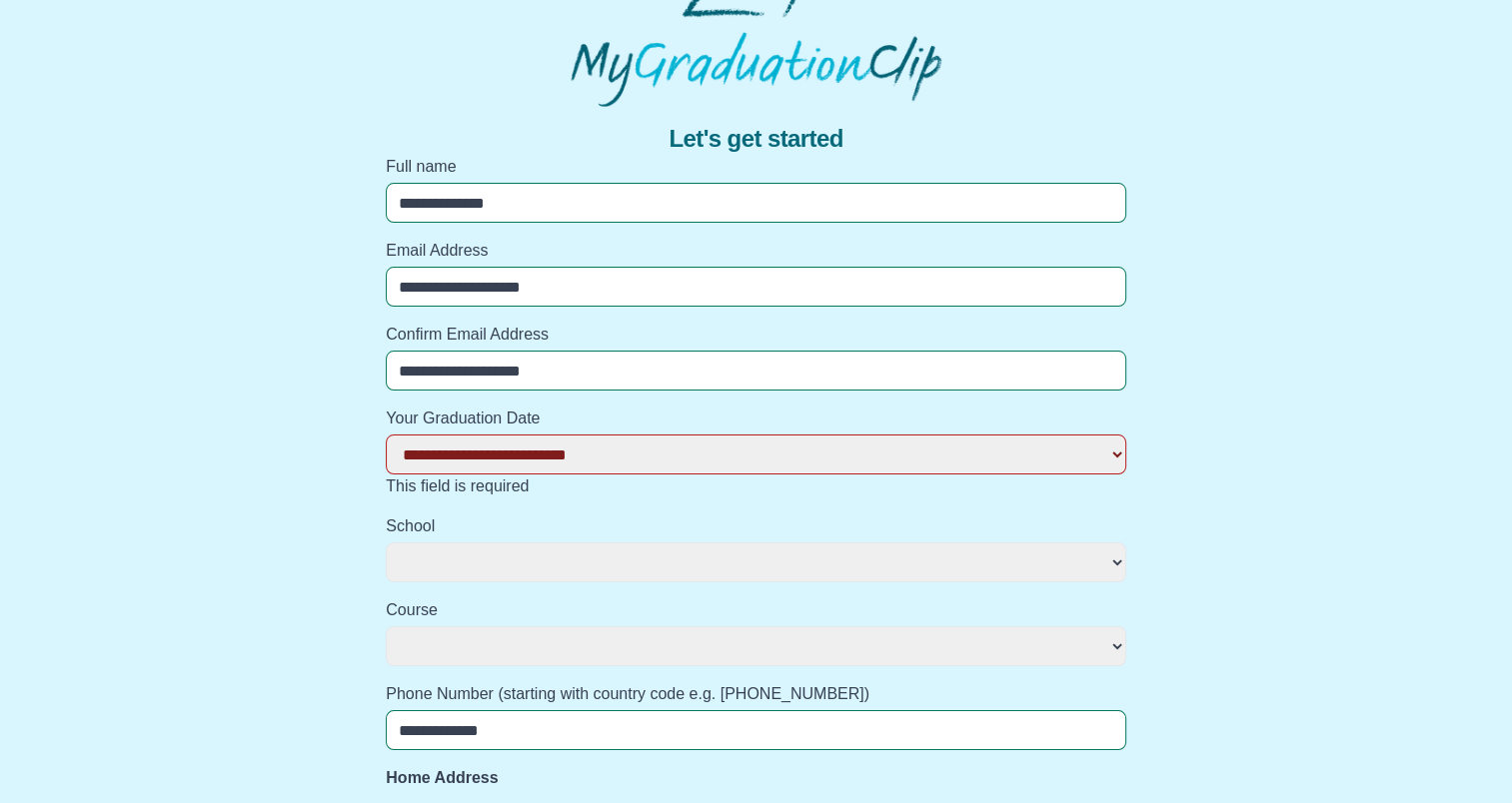 click on "**********" at bounding box center [756, 454] 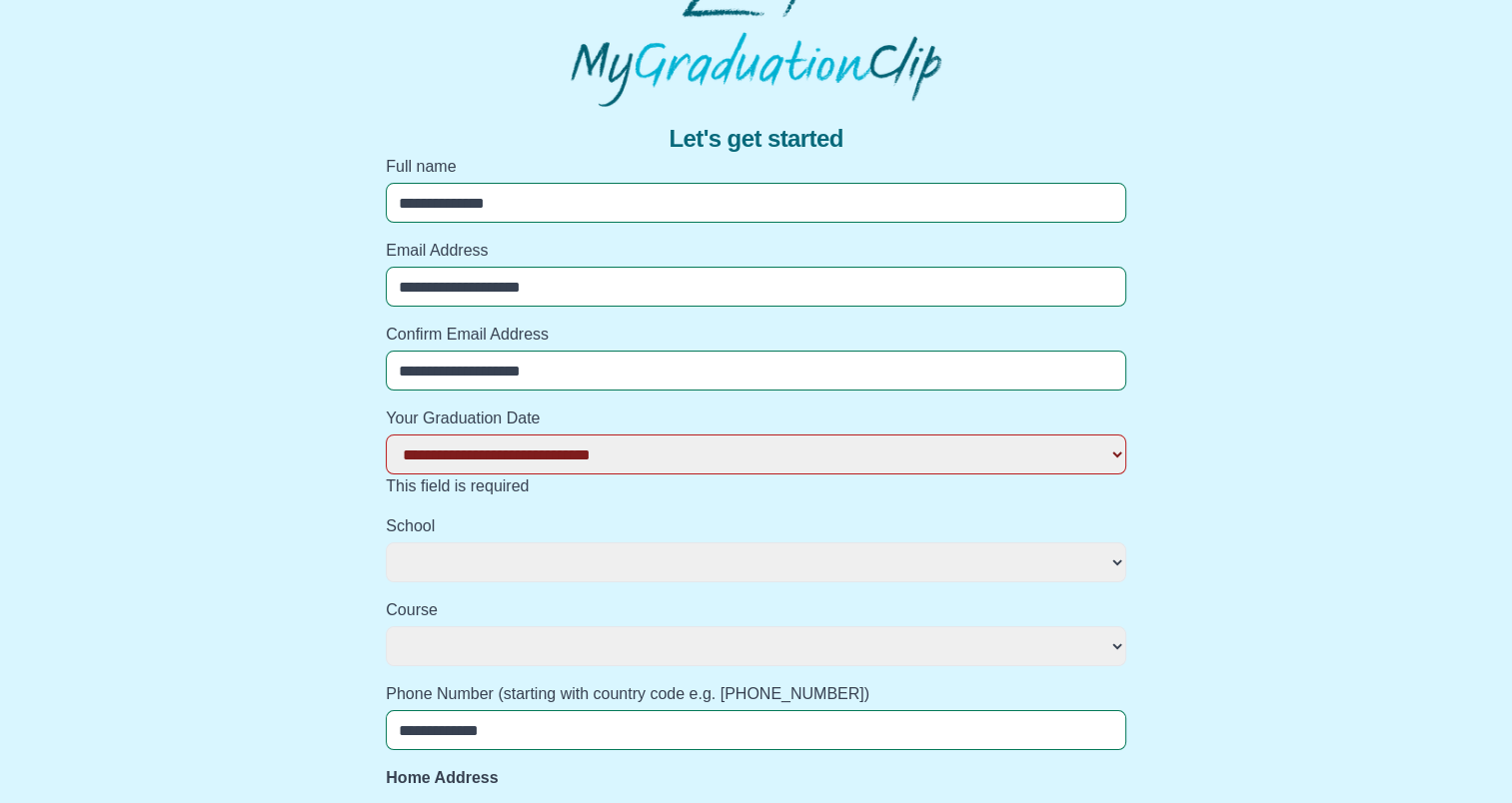 click on "**********" at bounding box center (756, 454) 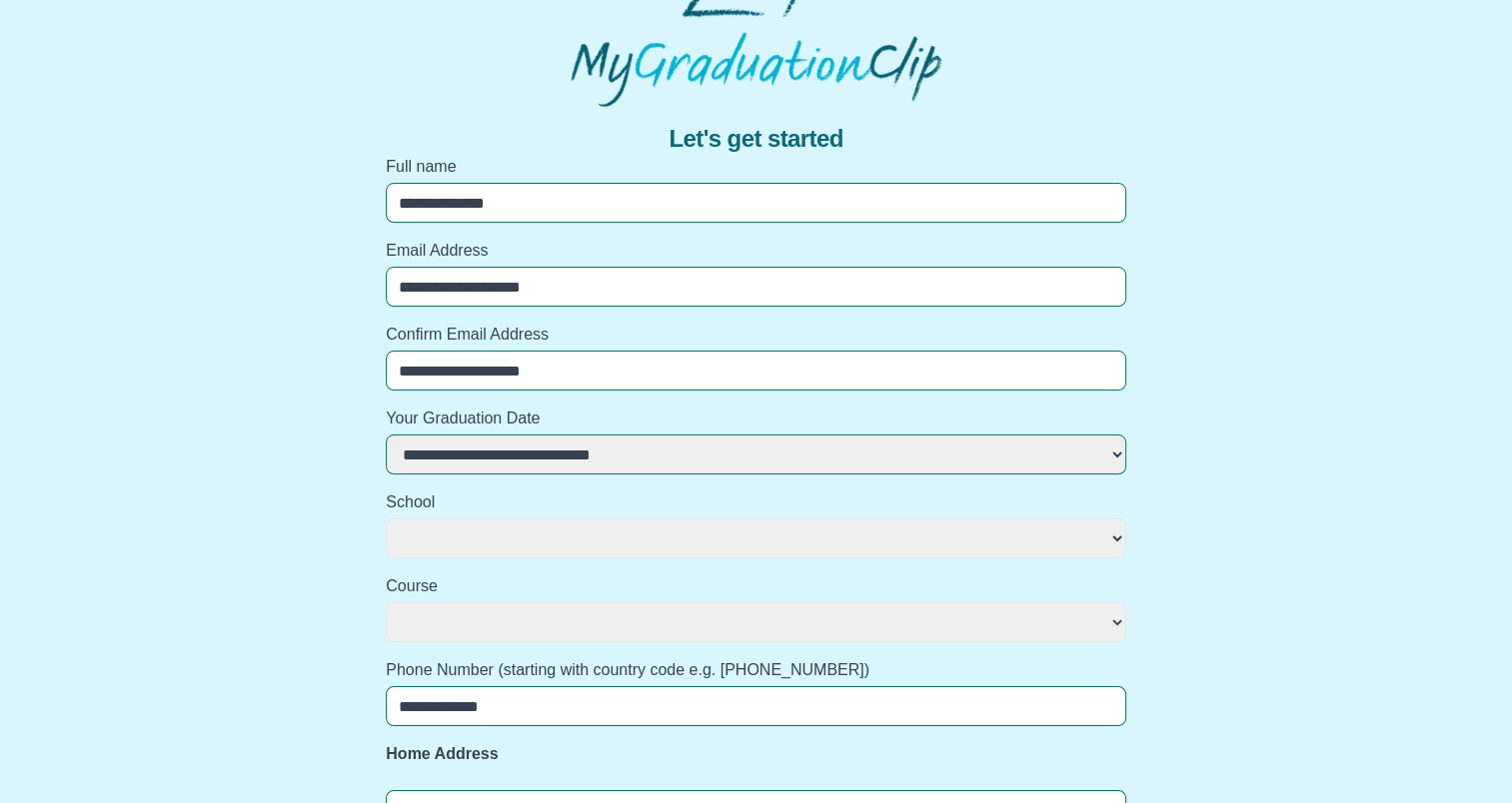click on "**********" at bounding box center (756, 538) 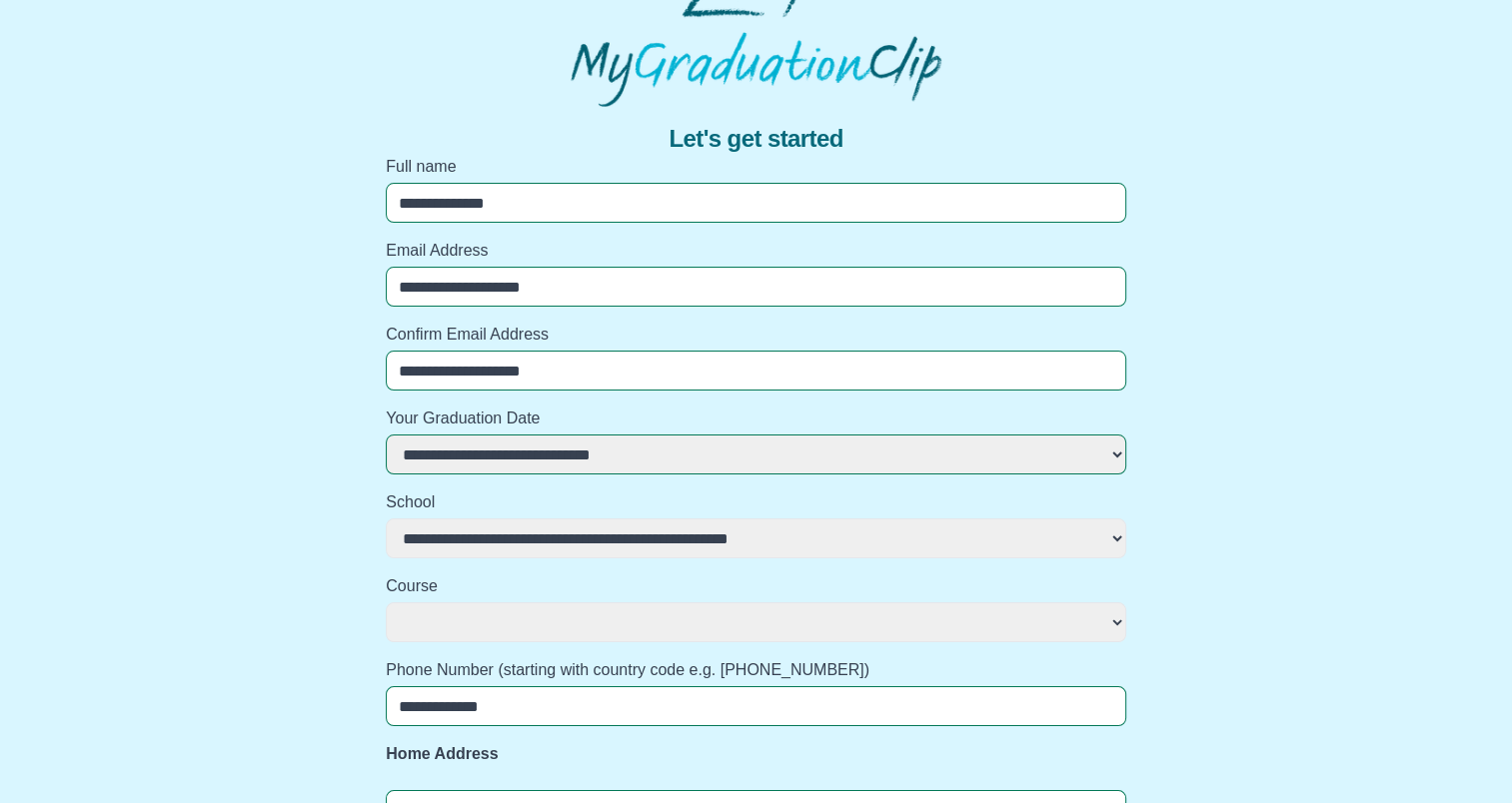 click on "**********" at bounding box center (756, 538) 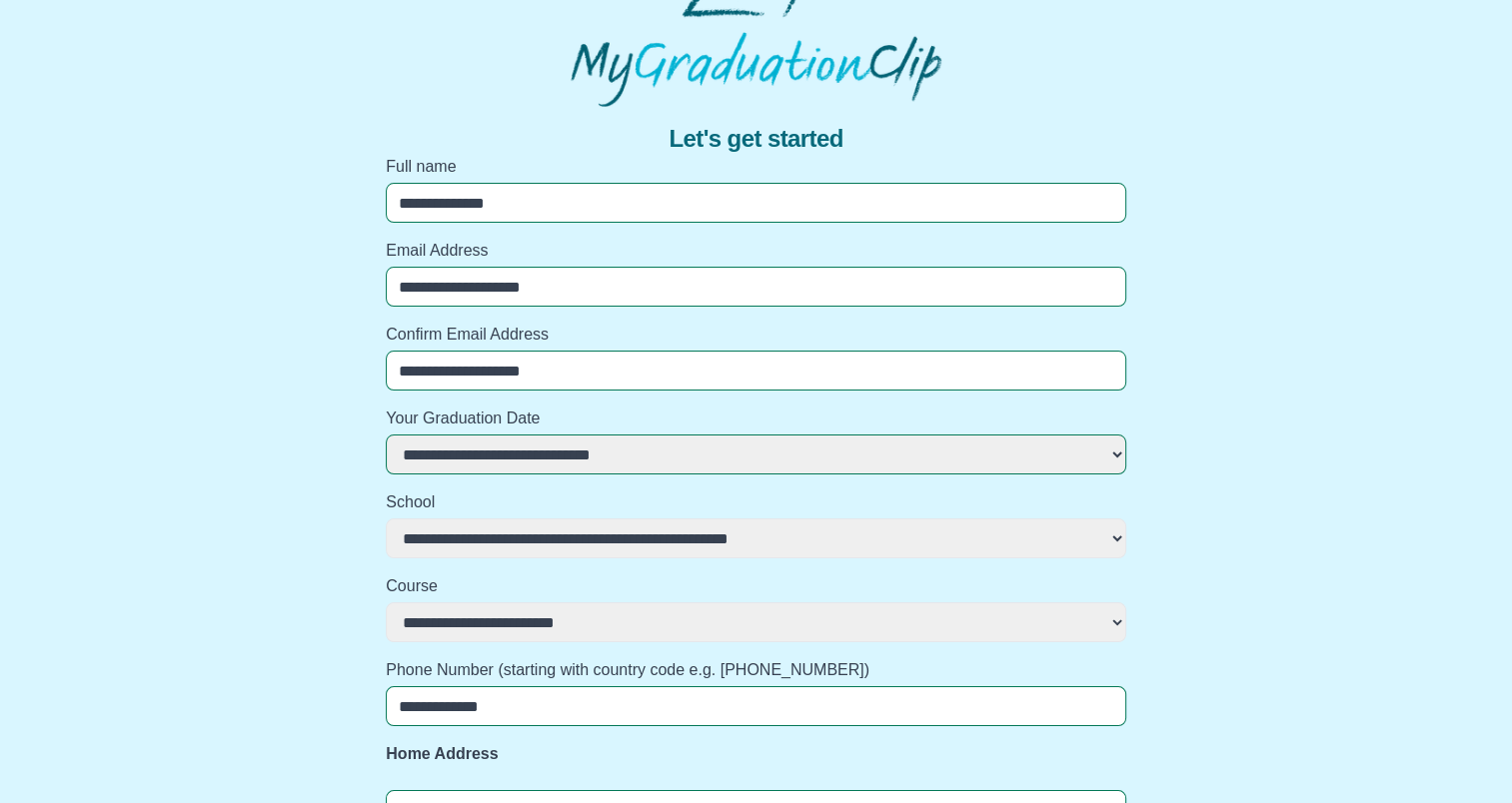 click on "**********" at bounding box center [756, 622] 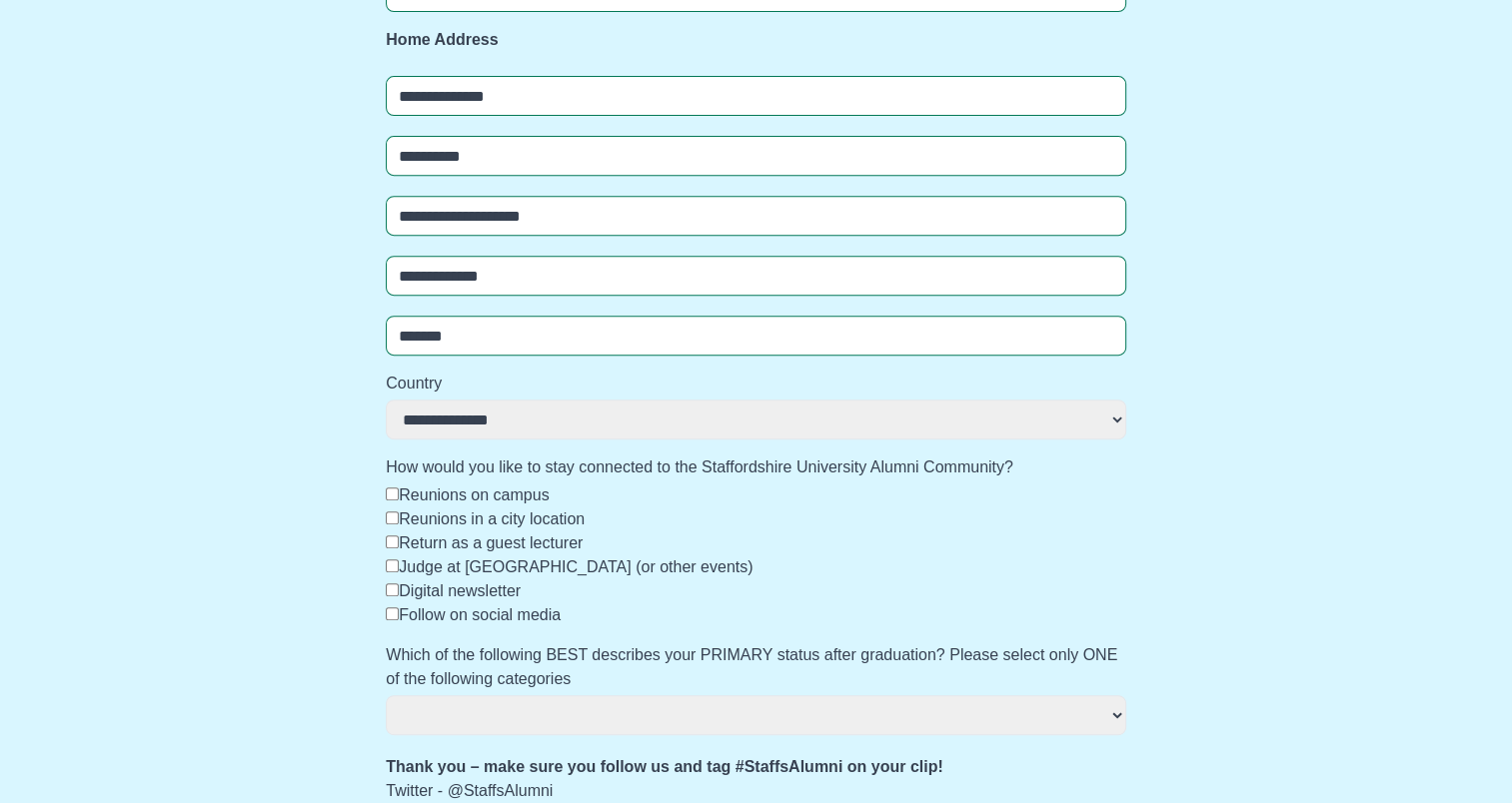 scroll, scrollTop: 901, scrollLeft: 0, axis: vertical 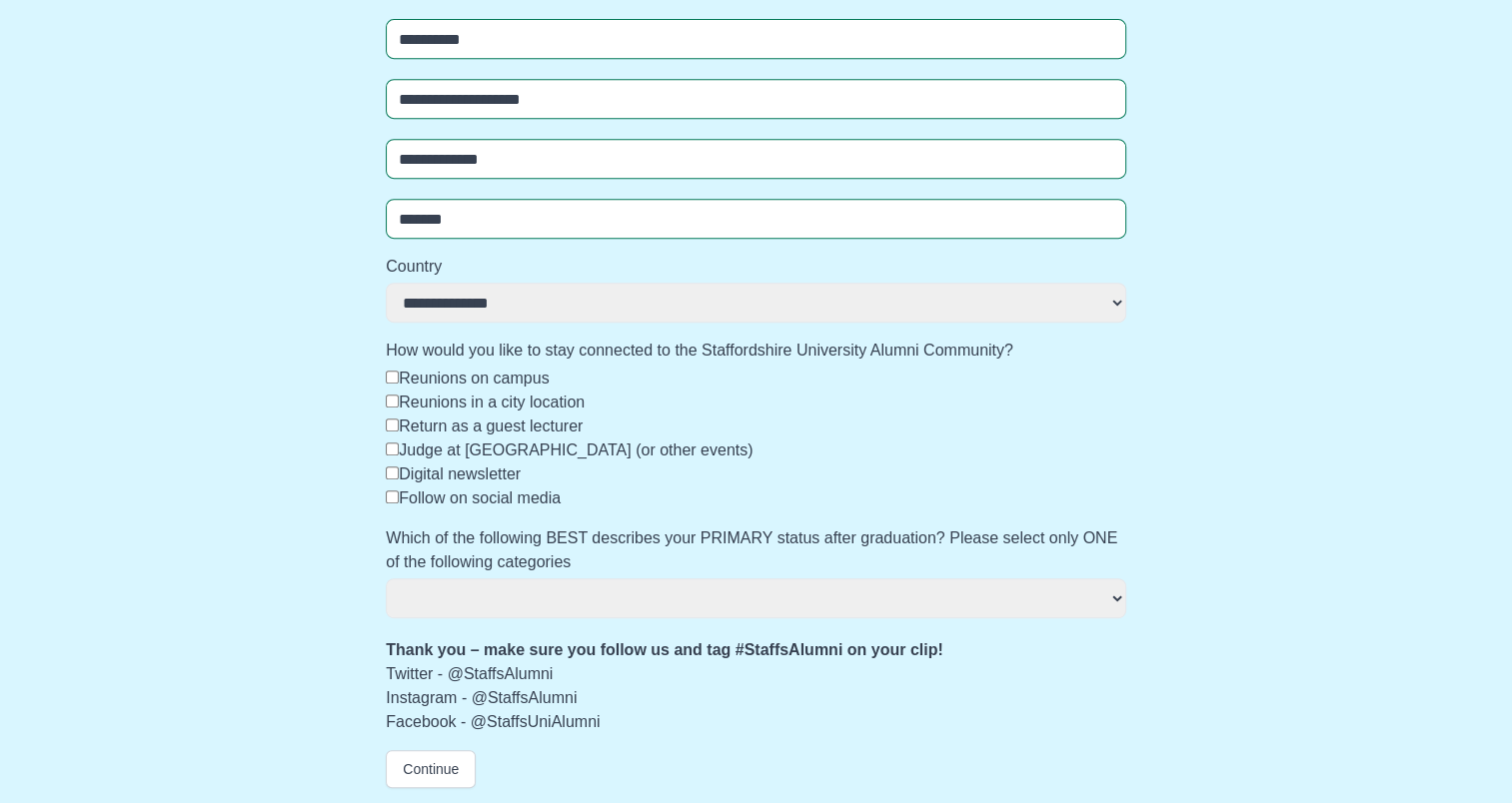 click on "**********" at bounding box center (756, 598) 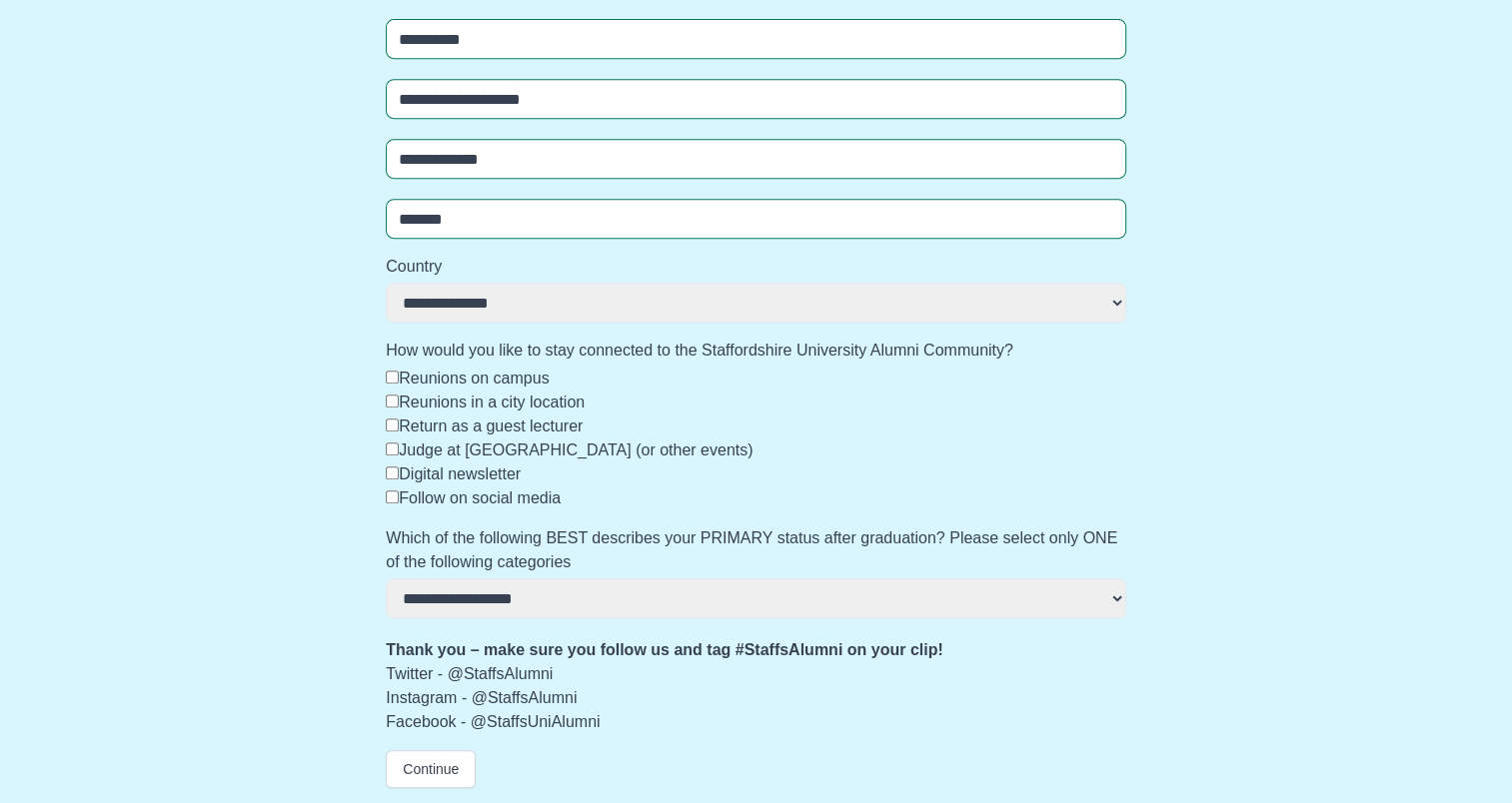 click on "**********" at bounding box center (756, 598) 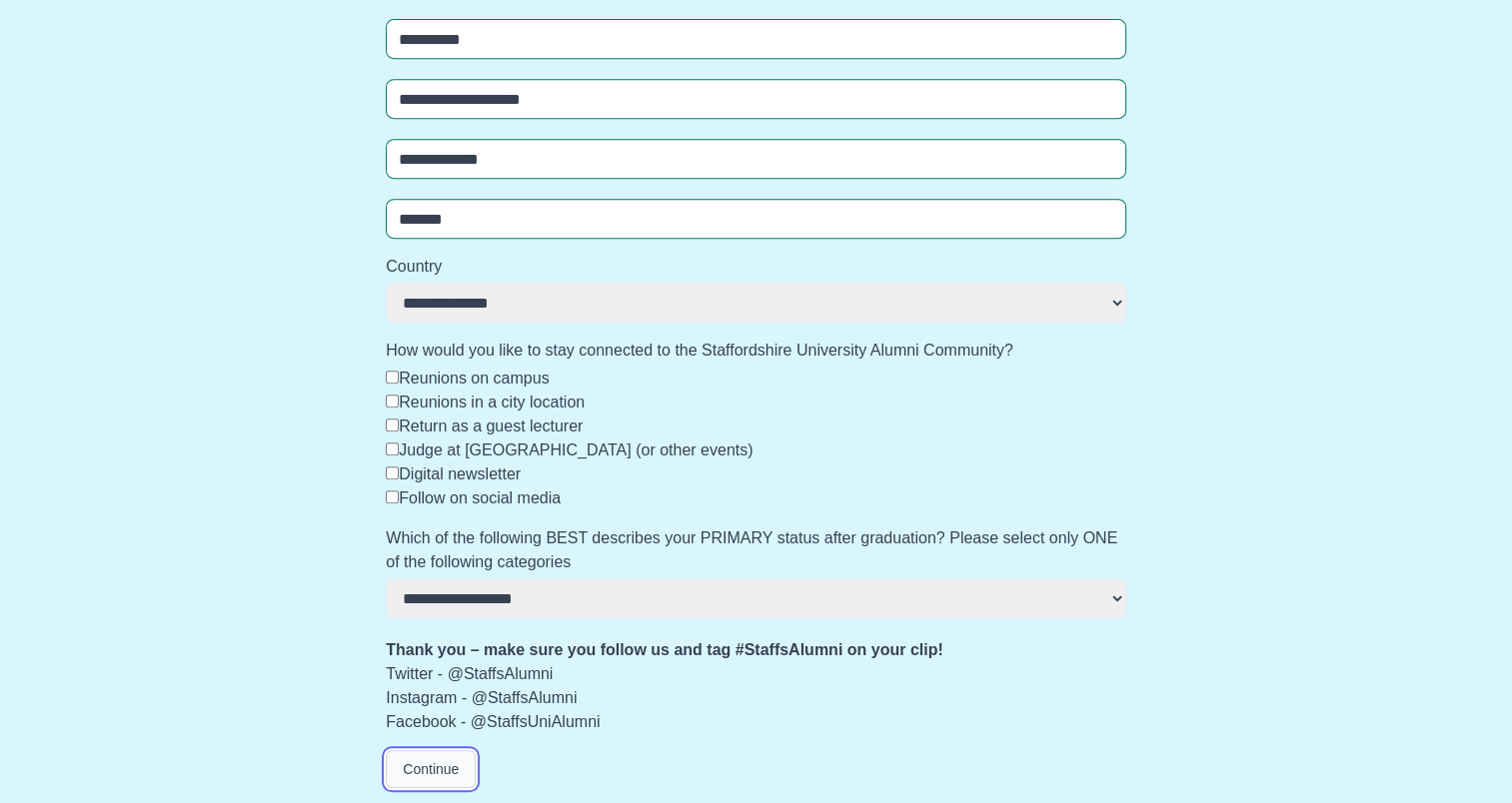 click on "Continue" at bounding box center [431, 769] 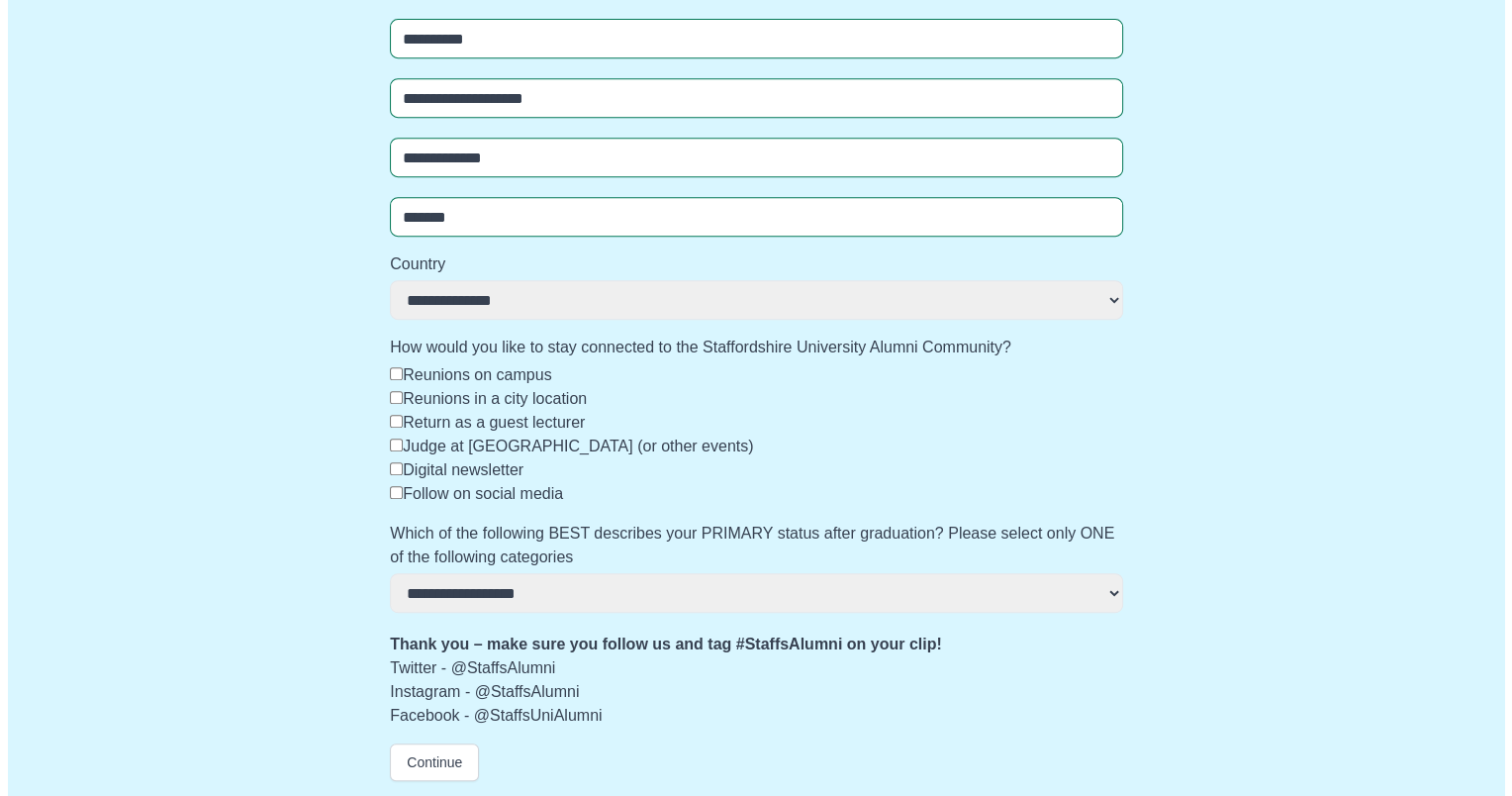 scroll, scrollTop: 0, scrollLeft: 0, axis: both 